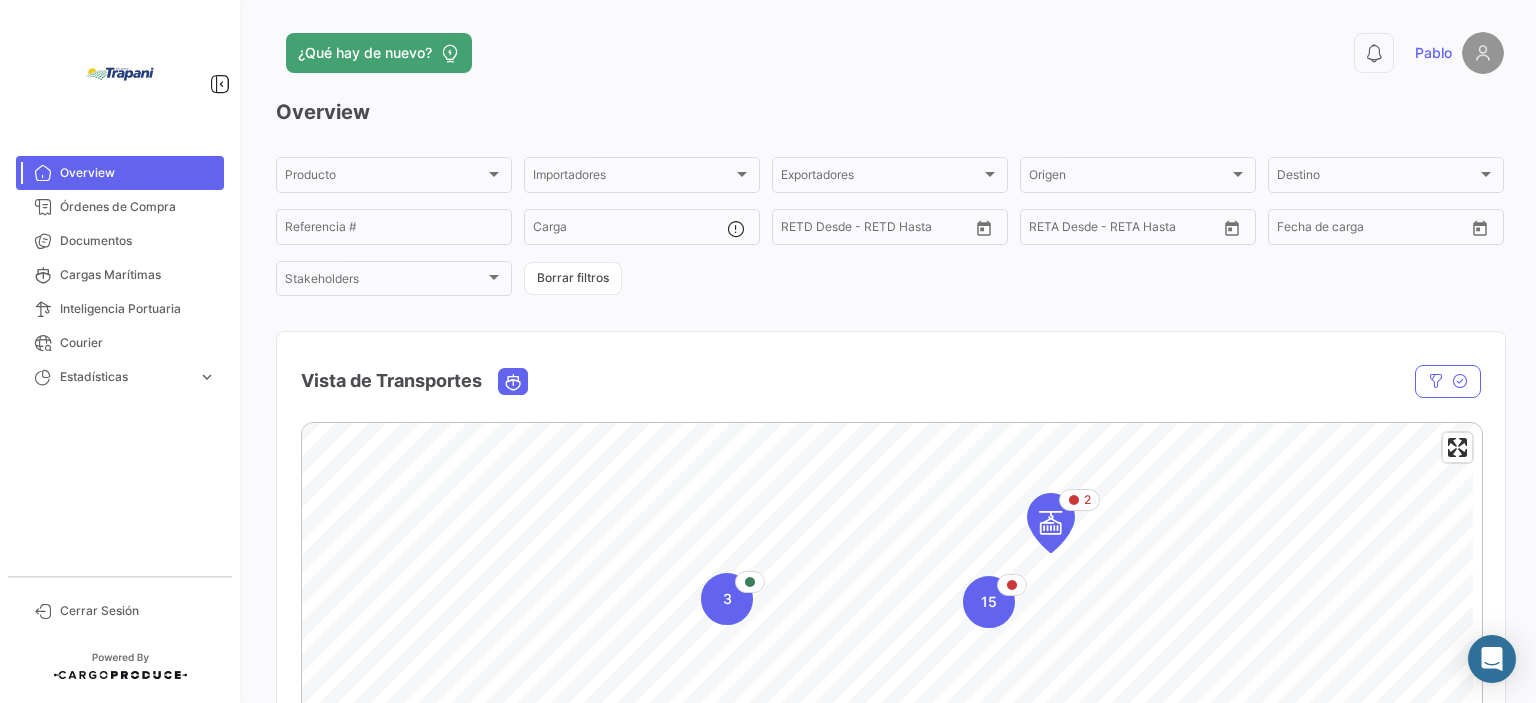 scroll, scrollTop: 0, scrollLeft: 0, axis: both 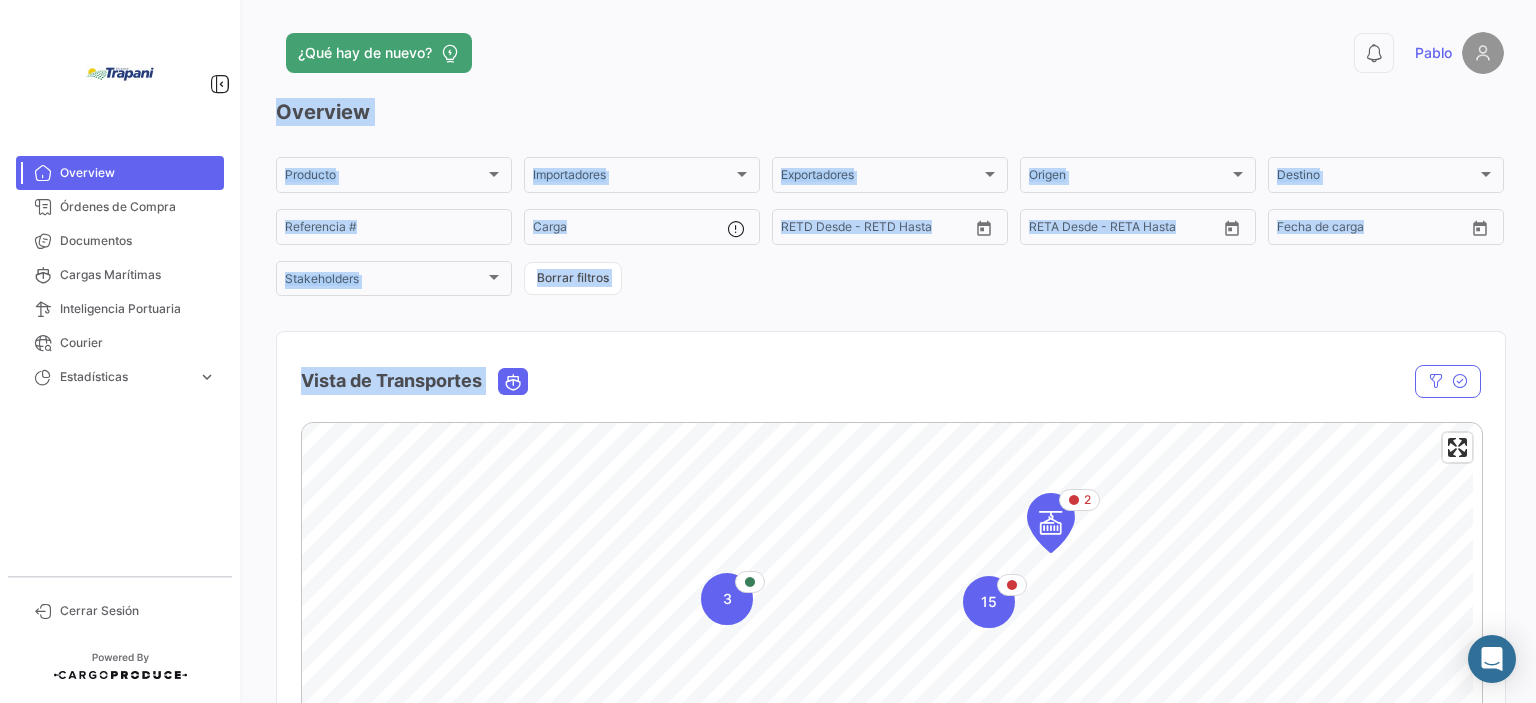 click on "Documentos" at bounding box center [138, 241] 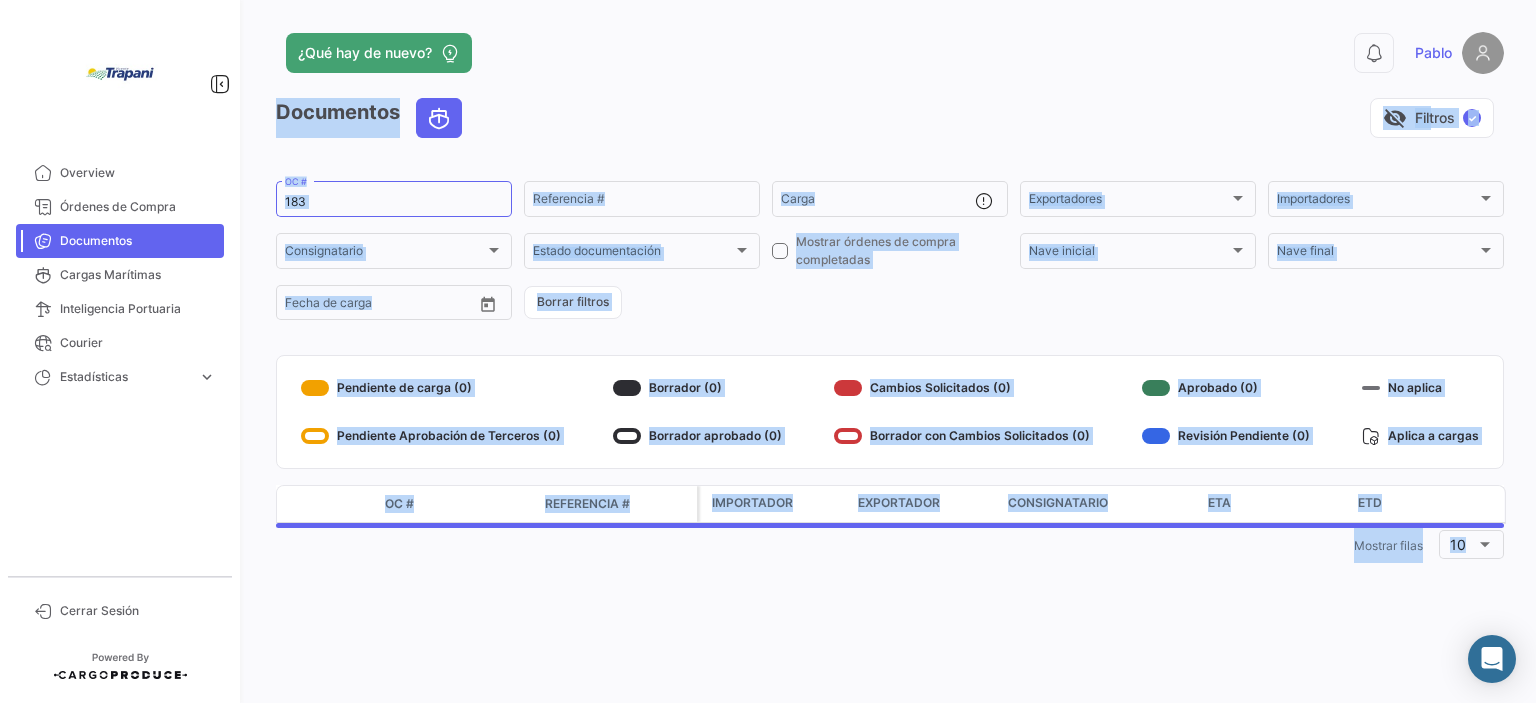 click on "¿Qué hay de nuevo?  0  [FIRST]   Documentos   visibility_off   Filtros  ✓ 183  OC #   Referencia #   Carga  Exportadores Exportadores Importadores Importadores Consignatario Consignatario Estado documentación Estado documentación    Mostrar órdenes de compra completadas  Nave inicial Nave inicial Nave final Nave final Desde –  Fecha de carga   Borrar filtros   Pendiente de carga (0)   Pendiente Aprobación de Terceros (0)   Borrador (0)   Borrador aprobado (0)   Cambios Solicitados (0)   Borrador con Cambios Solicitados (0)   Aprobado (0)   Revisión Pendiente (0)   No aplica   Aplica a cargas  Modo de Transporte OC # Referencia # Importador Exportador Consignatario ETA ETD  1  Mostrar filas 10" 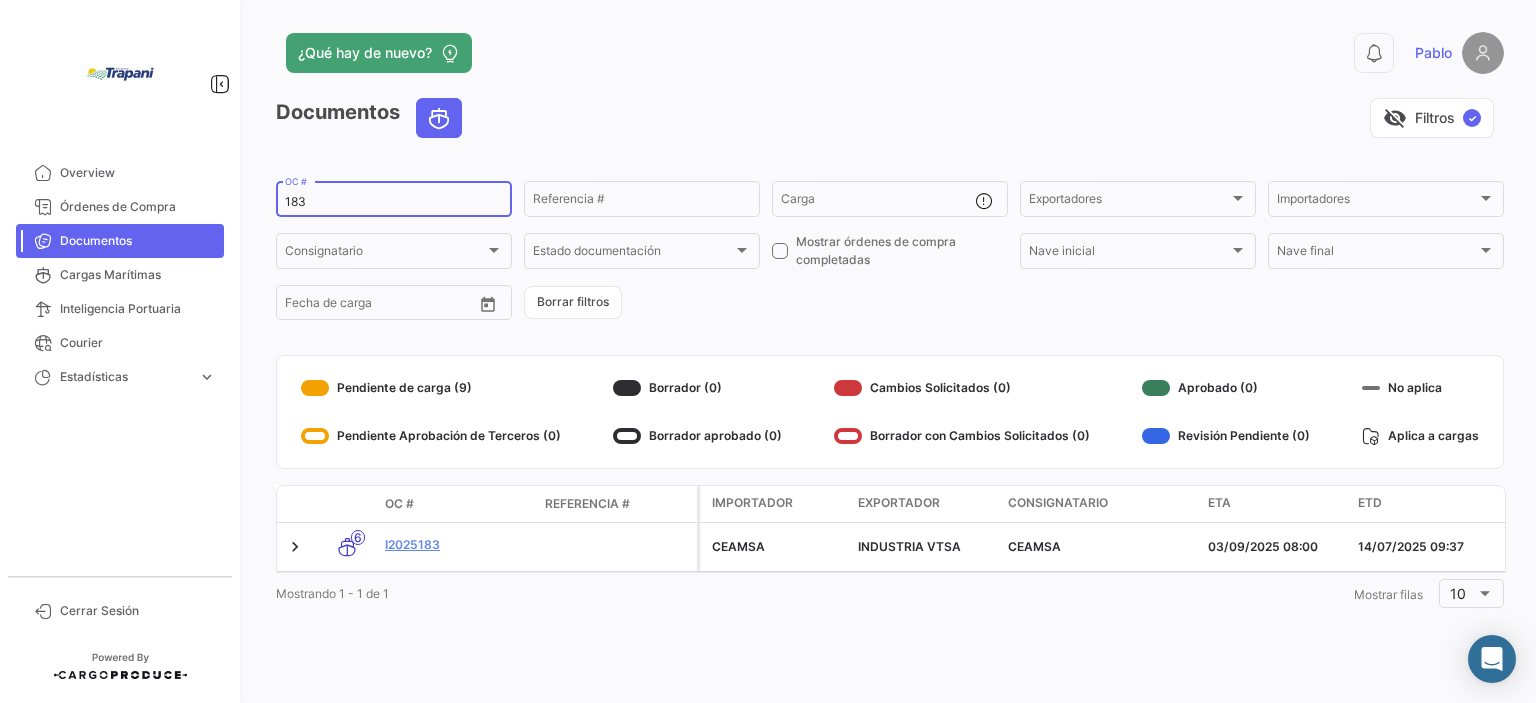 drag, startPoint x: 318, startPoint y: 203, endPoint x: 271, endPoint y: 199, distance: 47.169907 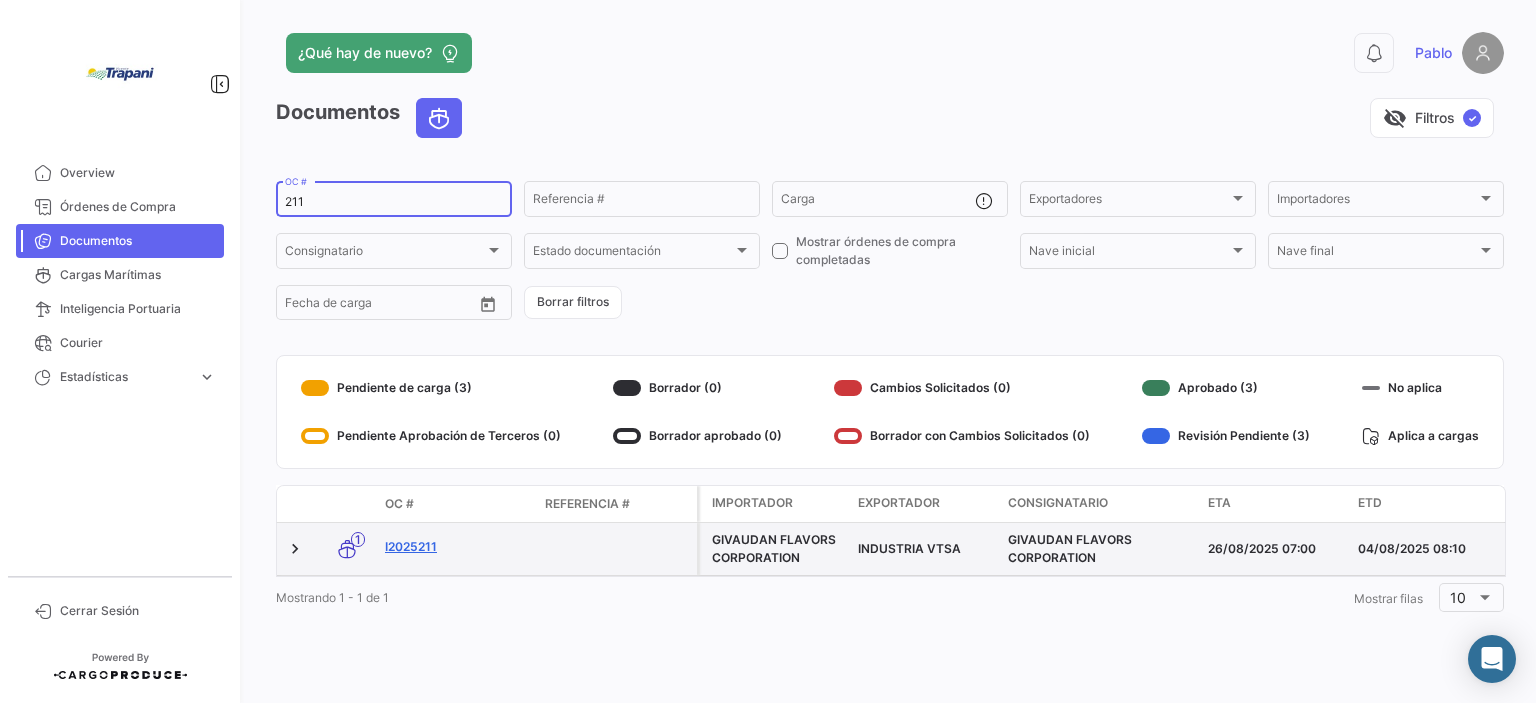 type on "211" 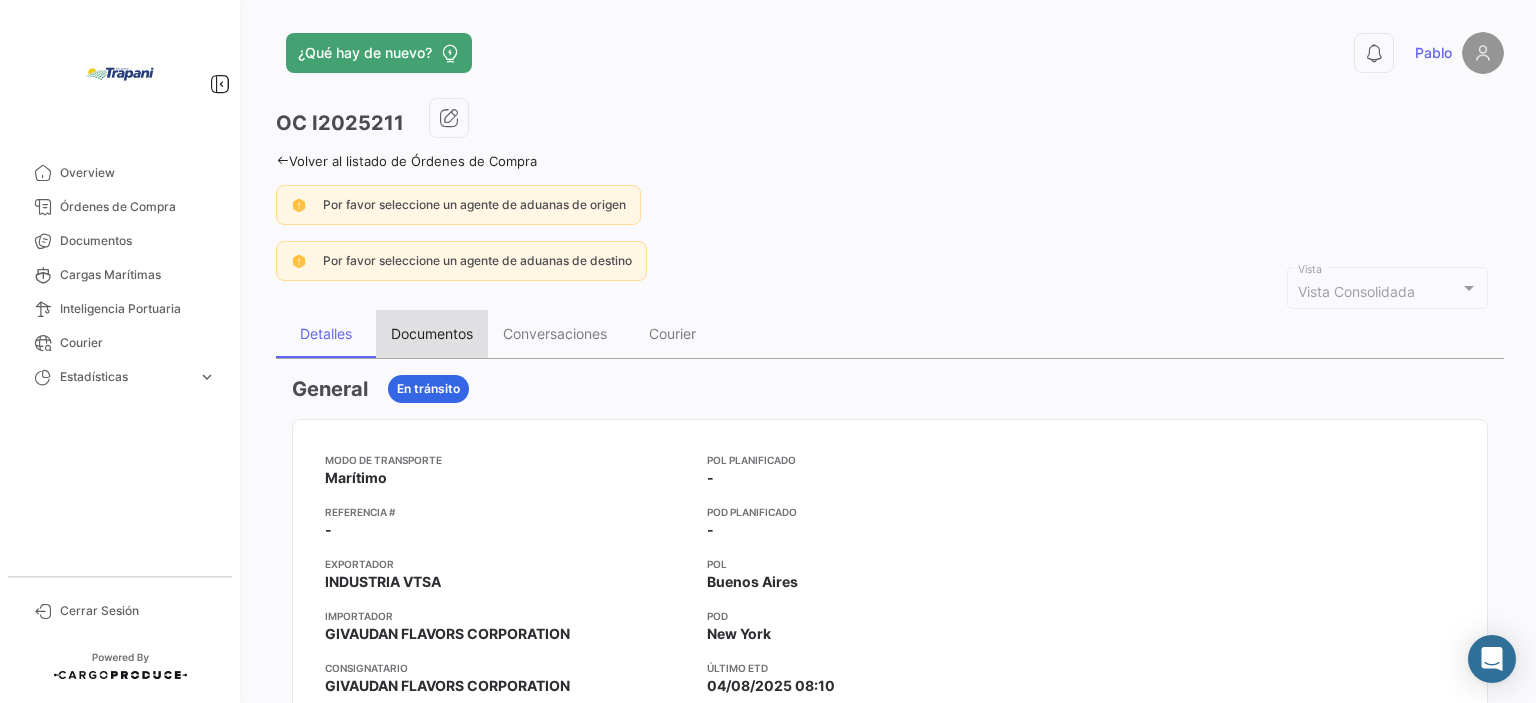 click on "Documentos" at bounding box center (432, 333) 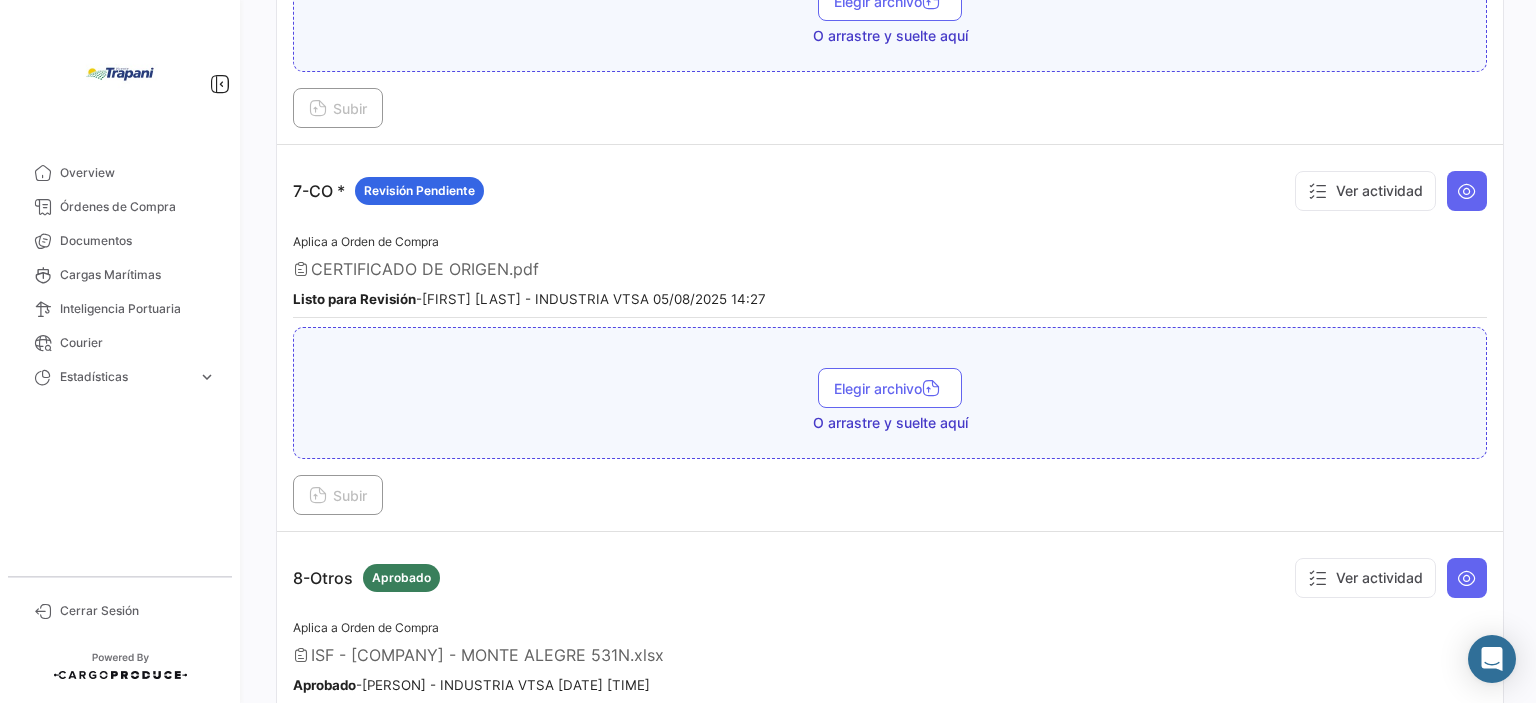 scroll, scrollTop: 2500, scrollLeft: 0, axis: vertical 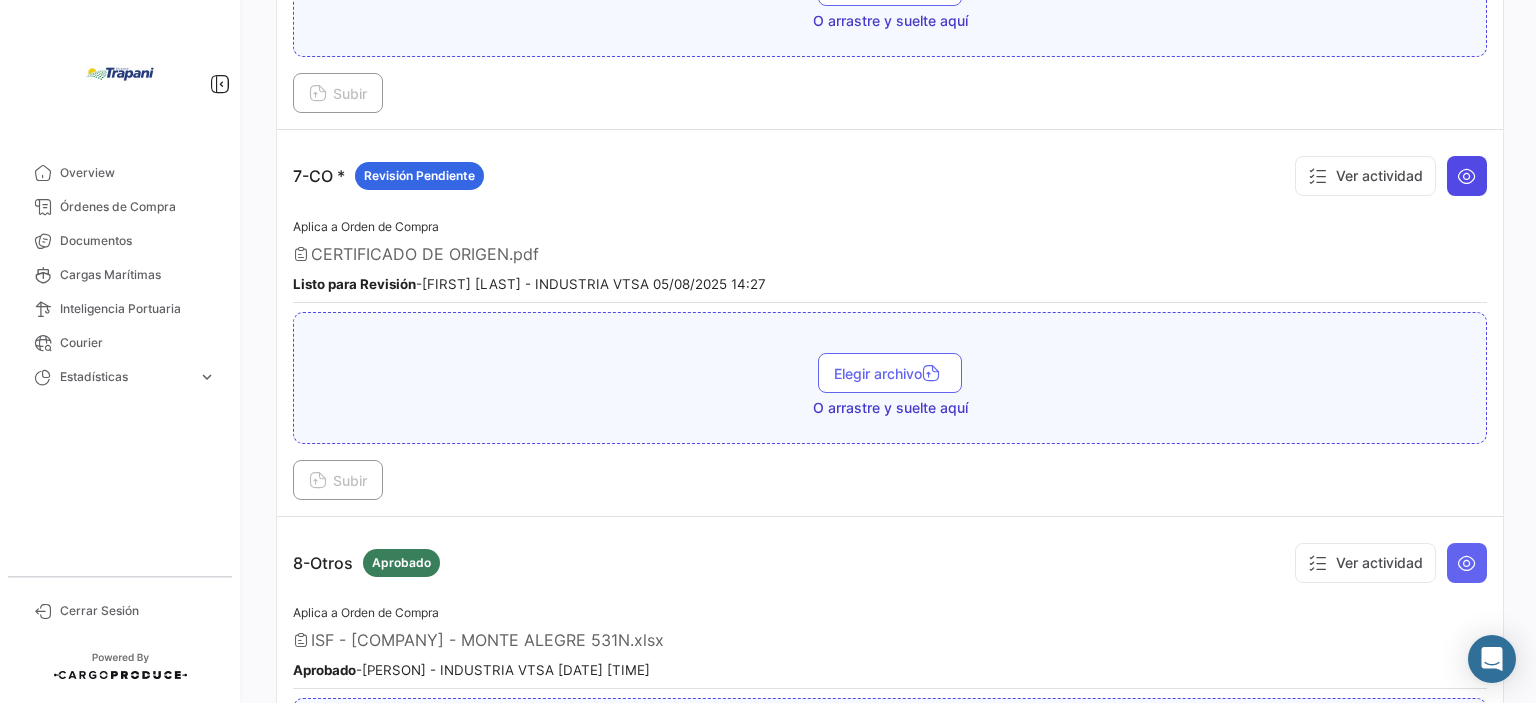 click at bounding box center (1467, 176) 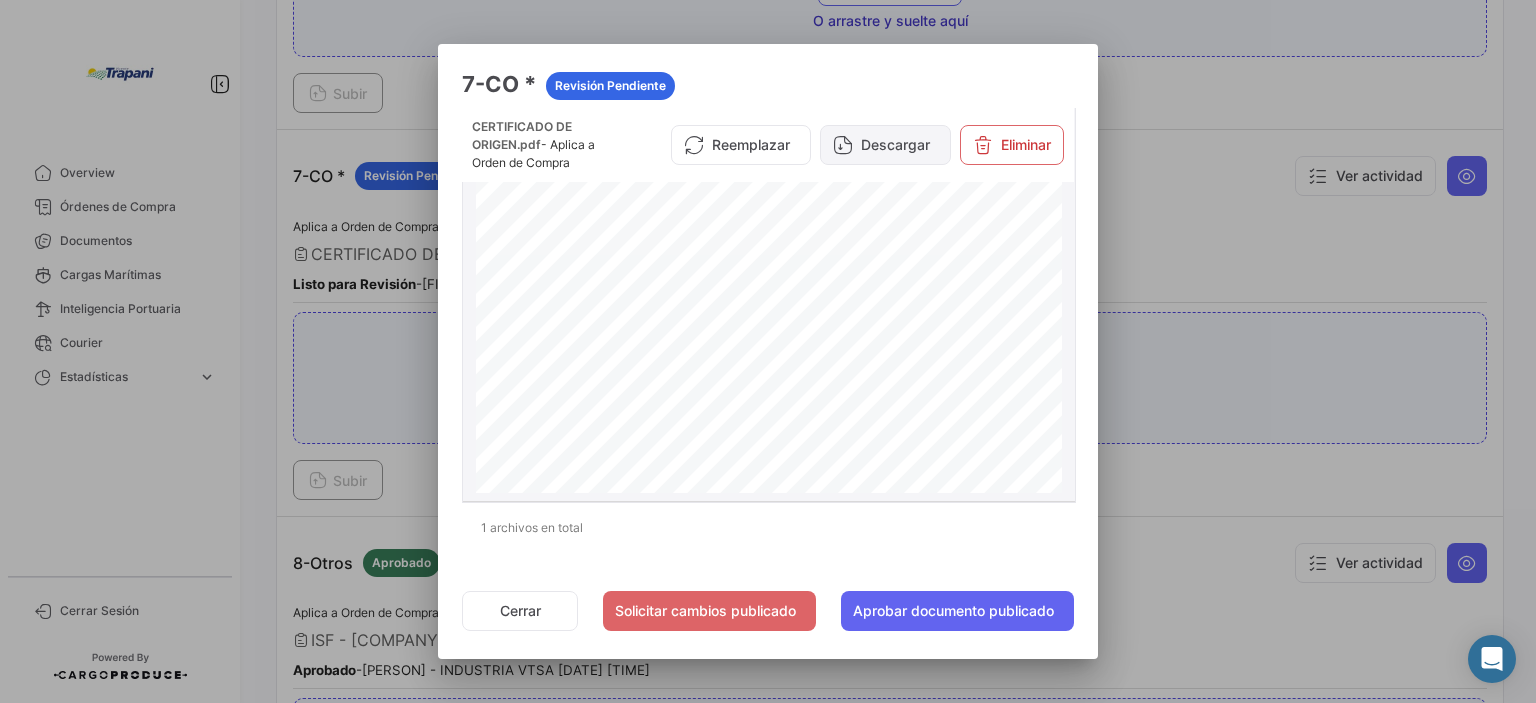 click on "Descargar" at bounding box center (885, 145) 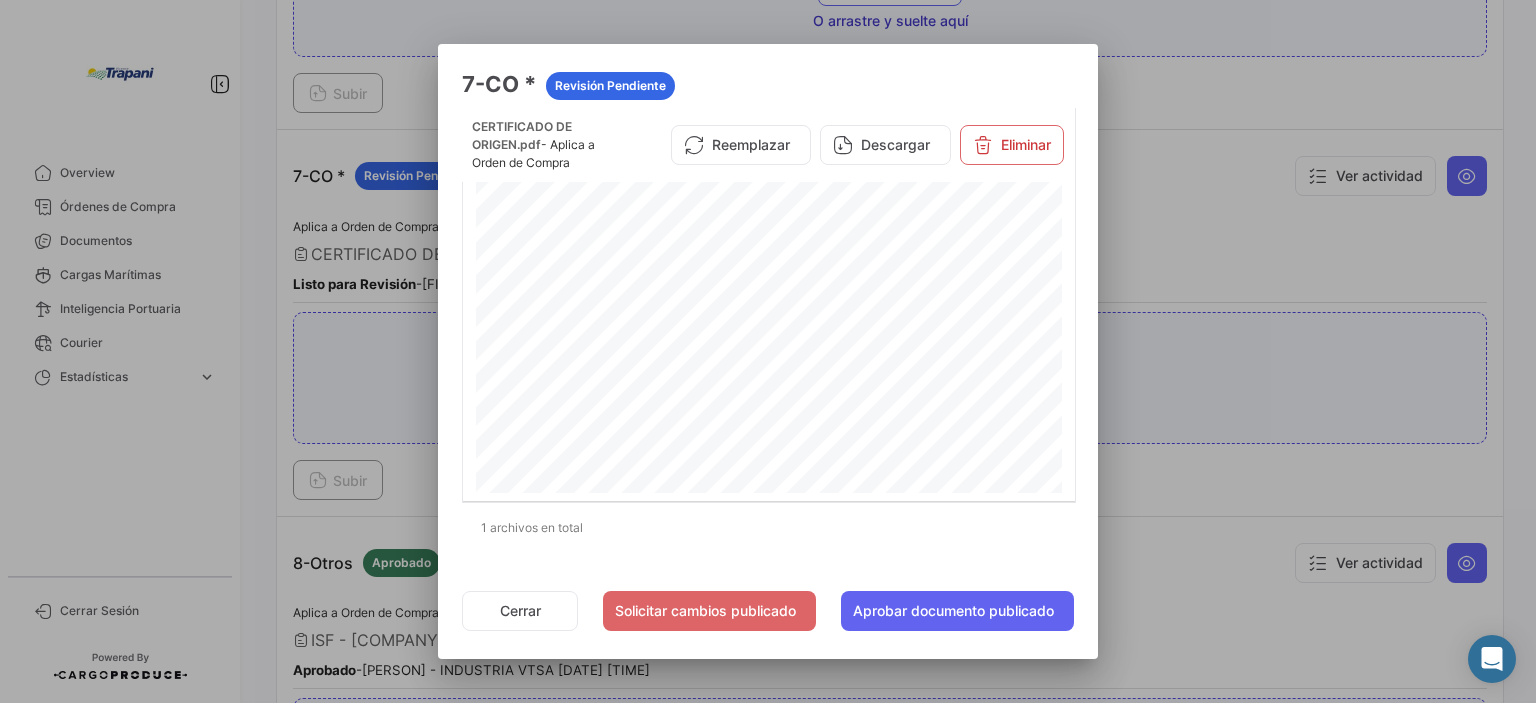 click on "7-CO *   Revisión Pendiente   CERTIFICADO DE ORIGEN.pdf   - Aplica a Orden de Compra   Reemplazar   Descargar   Eliminar   1 archivos en total   1   Cerrar   Solicitar cambios publicado   Aprobar documento publicado" at bounding box center [768, 356] 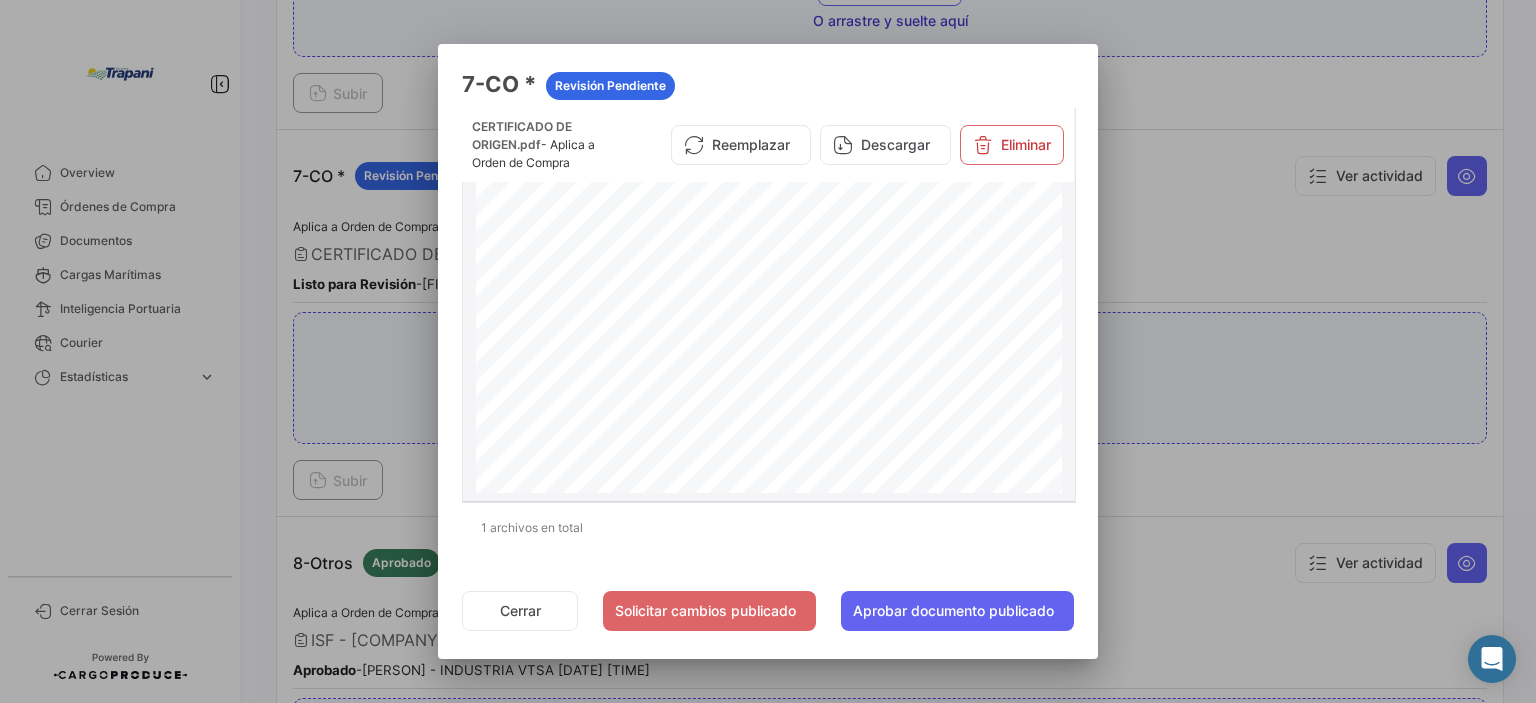 scroll, scrollTop: 200, scrollLeft: 0, axis: vertical 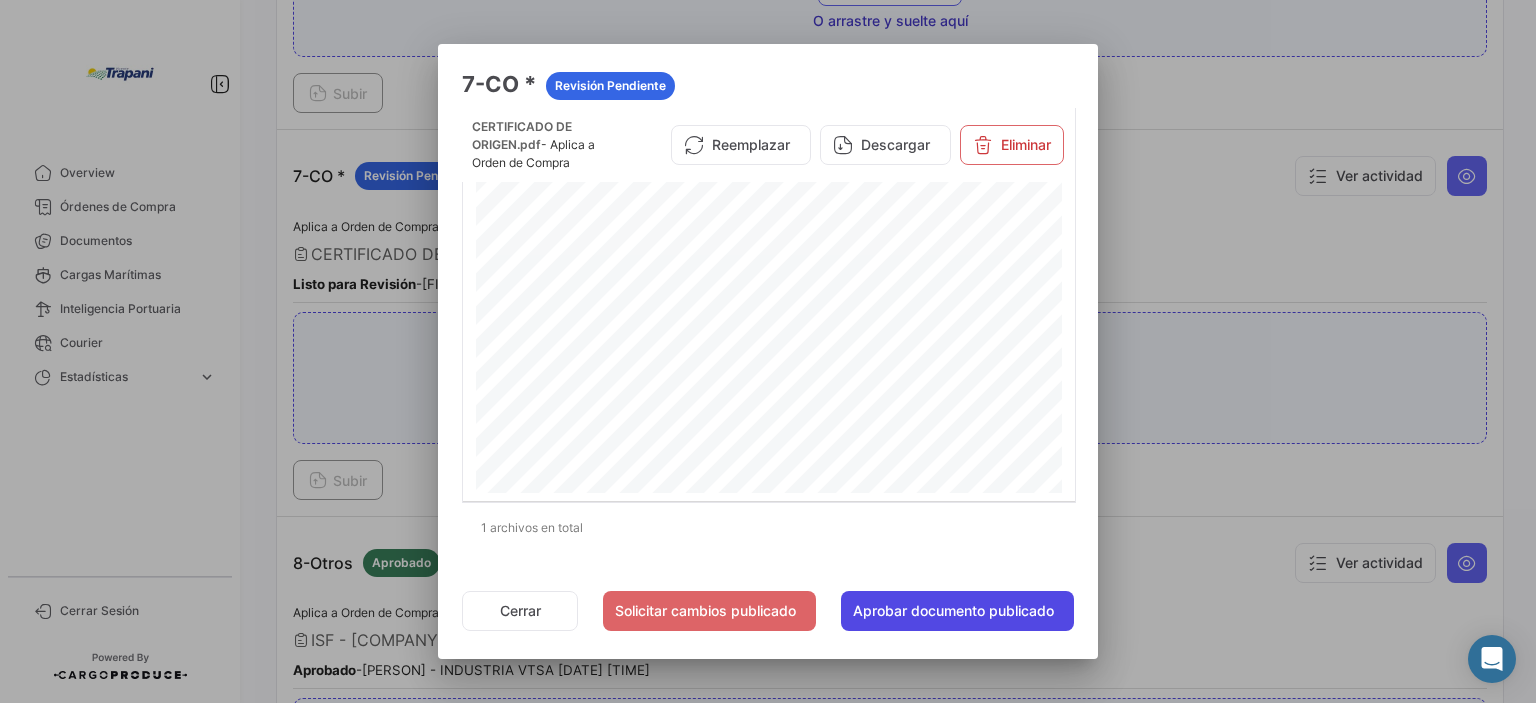 click on "Aprobar documento publicado" 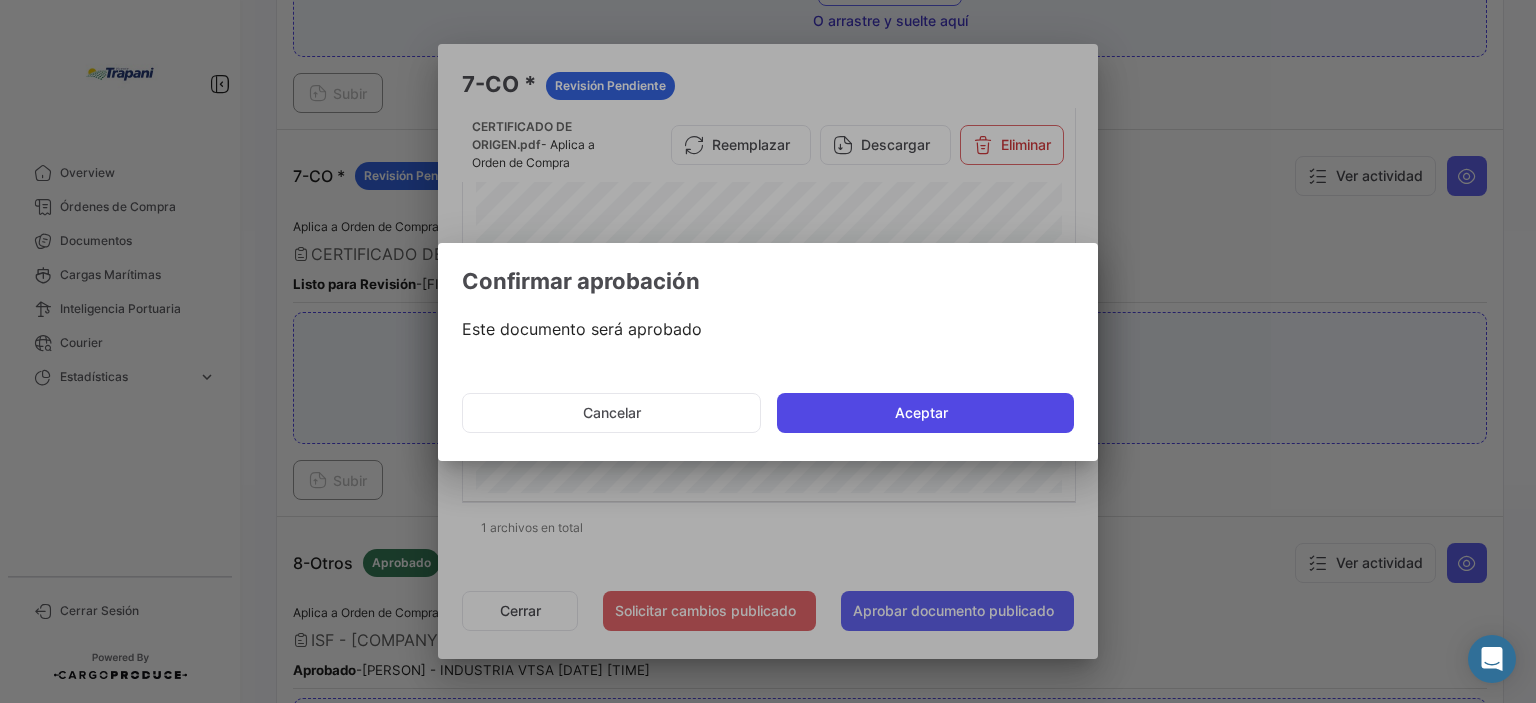 click on "Aceptar" 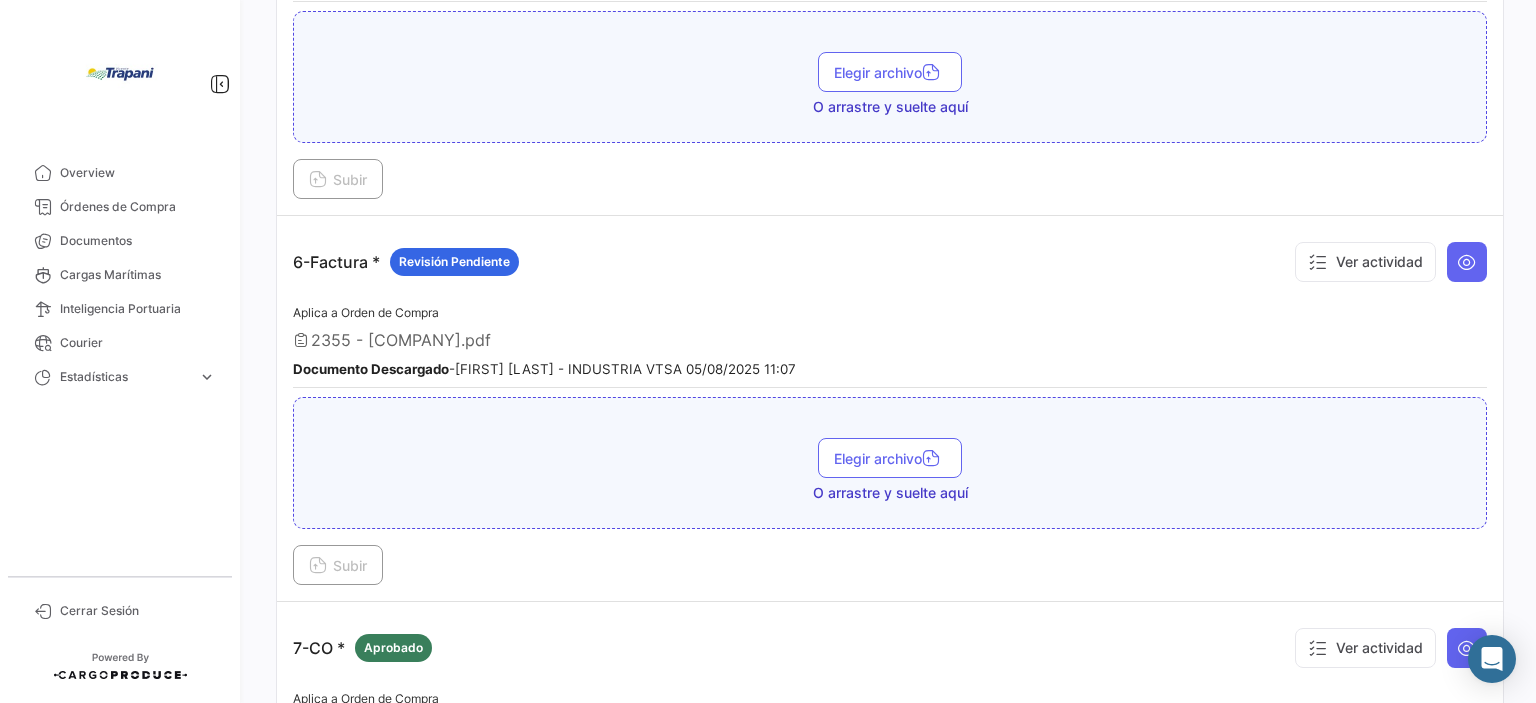 scroll, scrollTop: 1986, scrollLeft: 0, axis: vertical 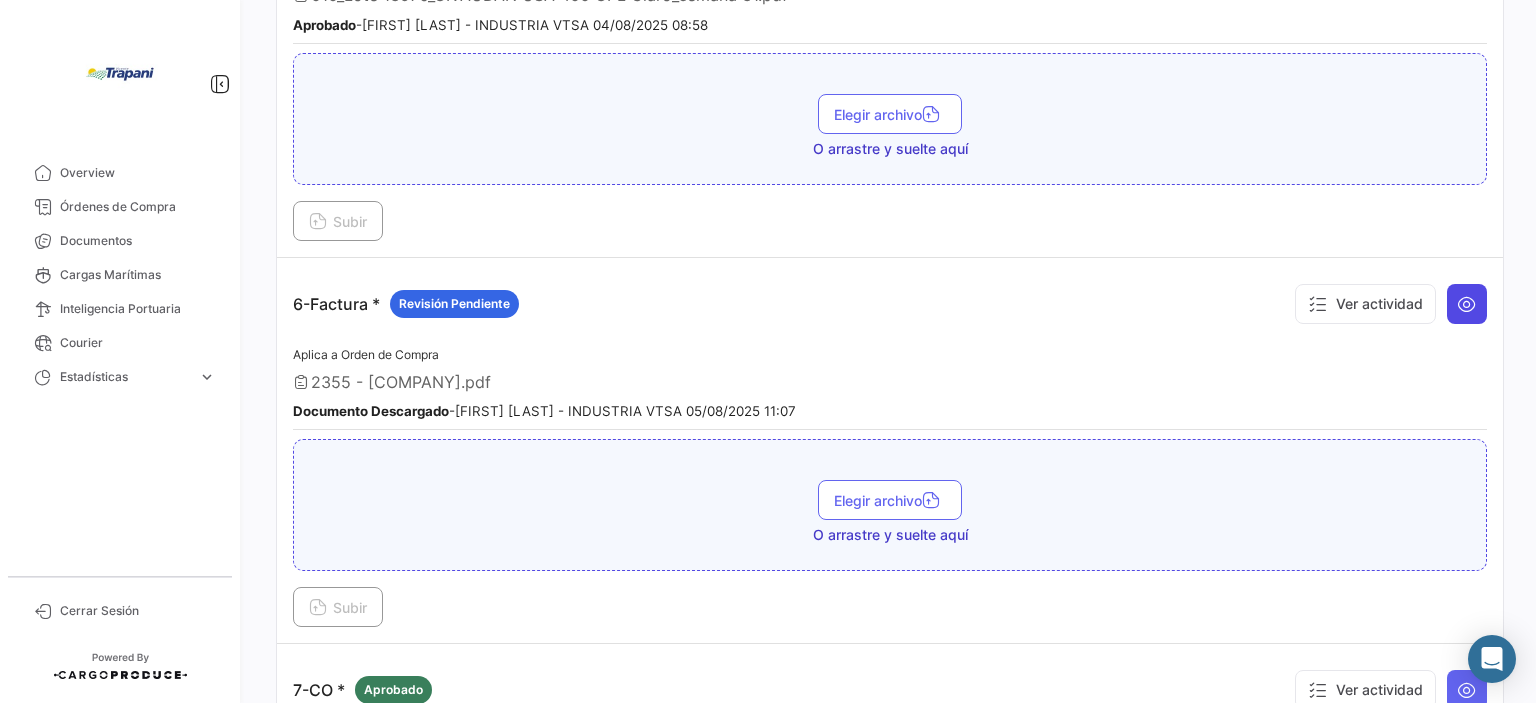 click at bounding box center (1467, 304) 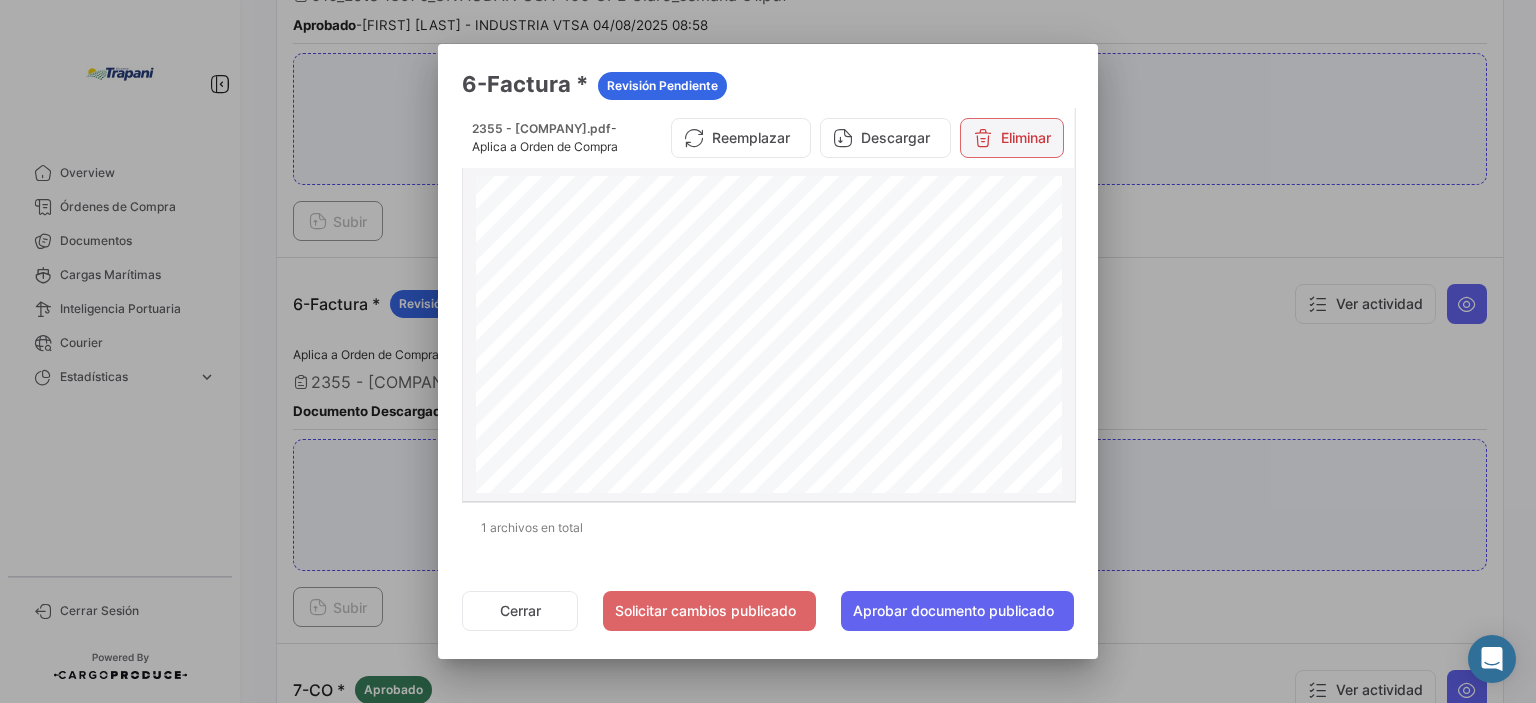 click on "Eliminar" at bounding box center [1012, 138] 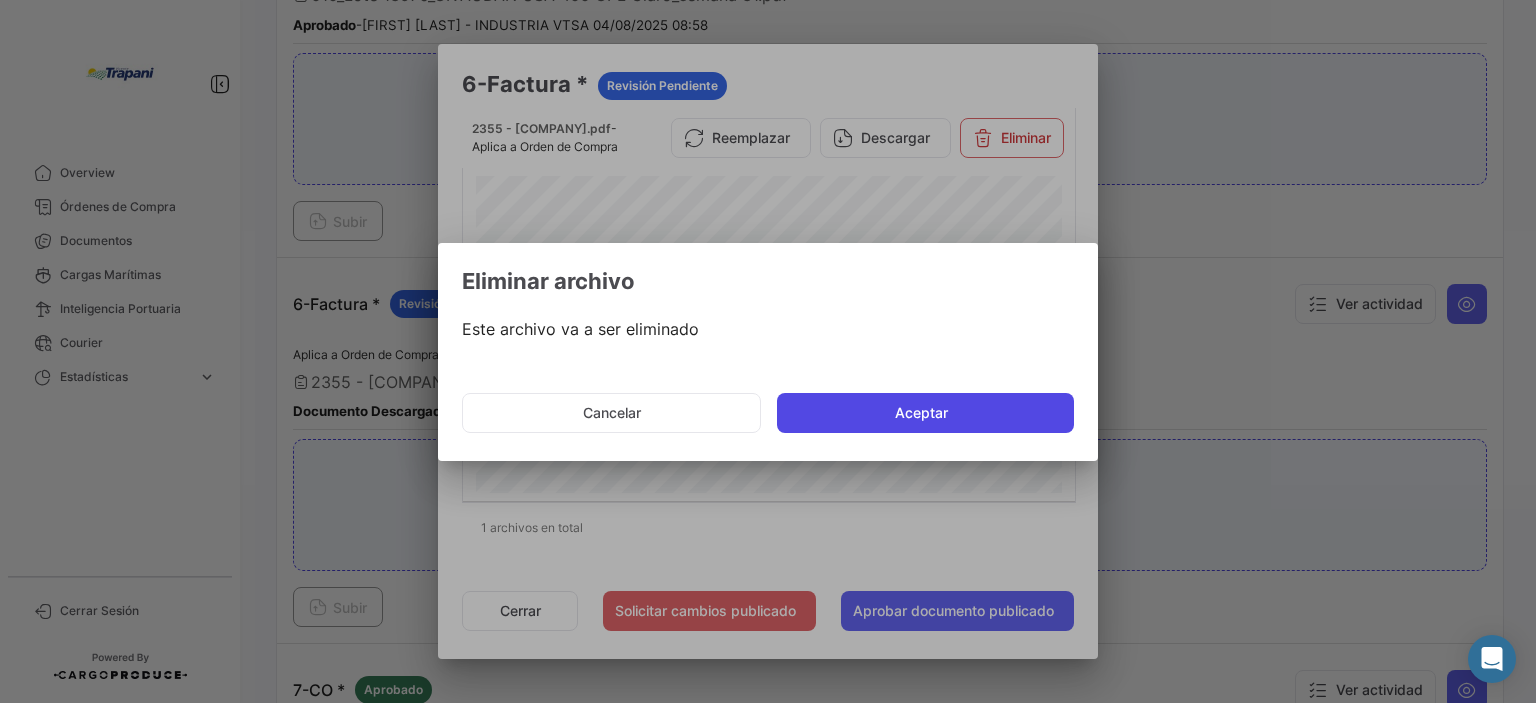 click on "Aceptar" 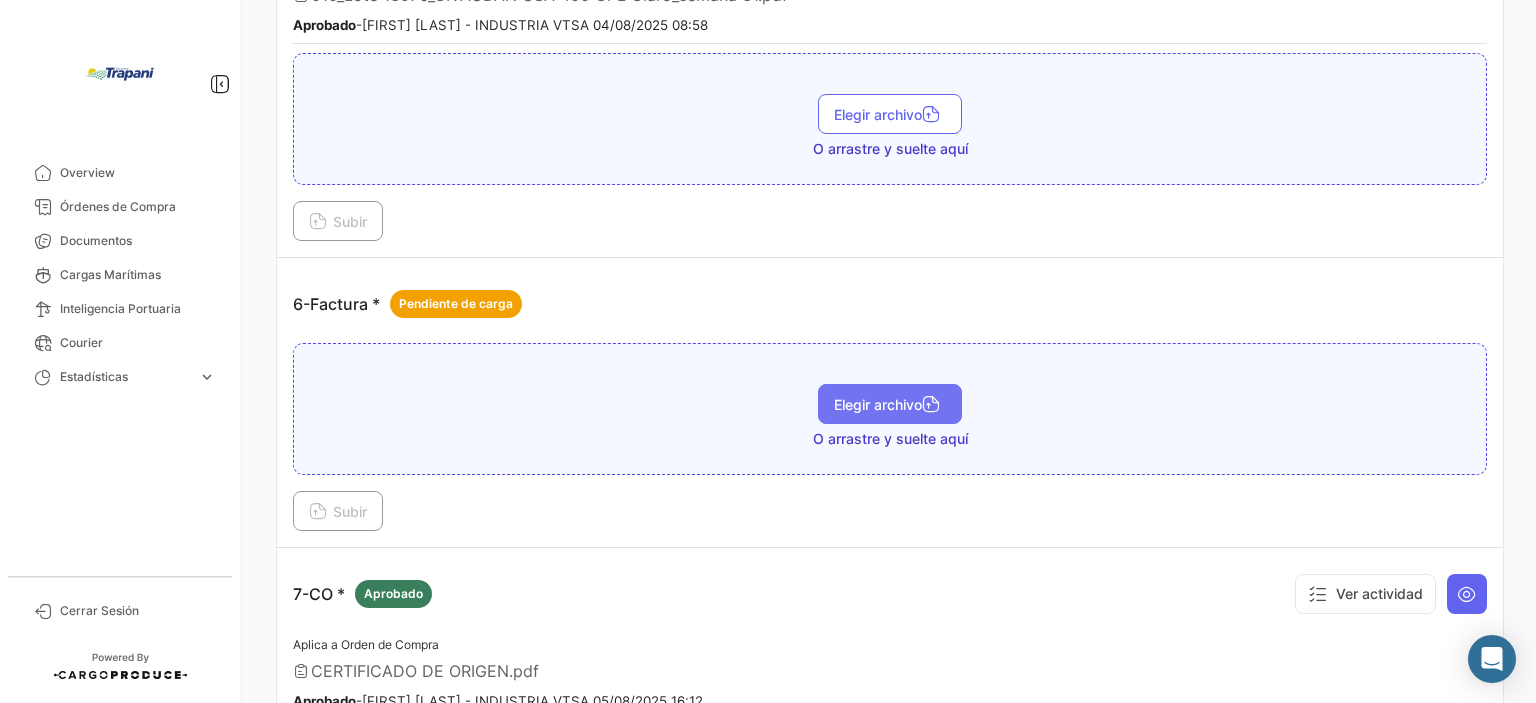 click on "Elegir archivo" at bounding box center [890, 404] 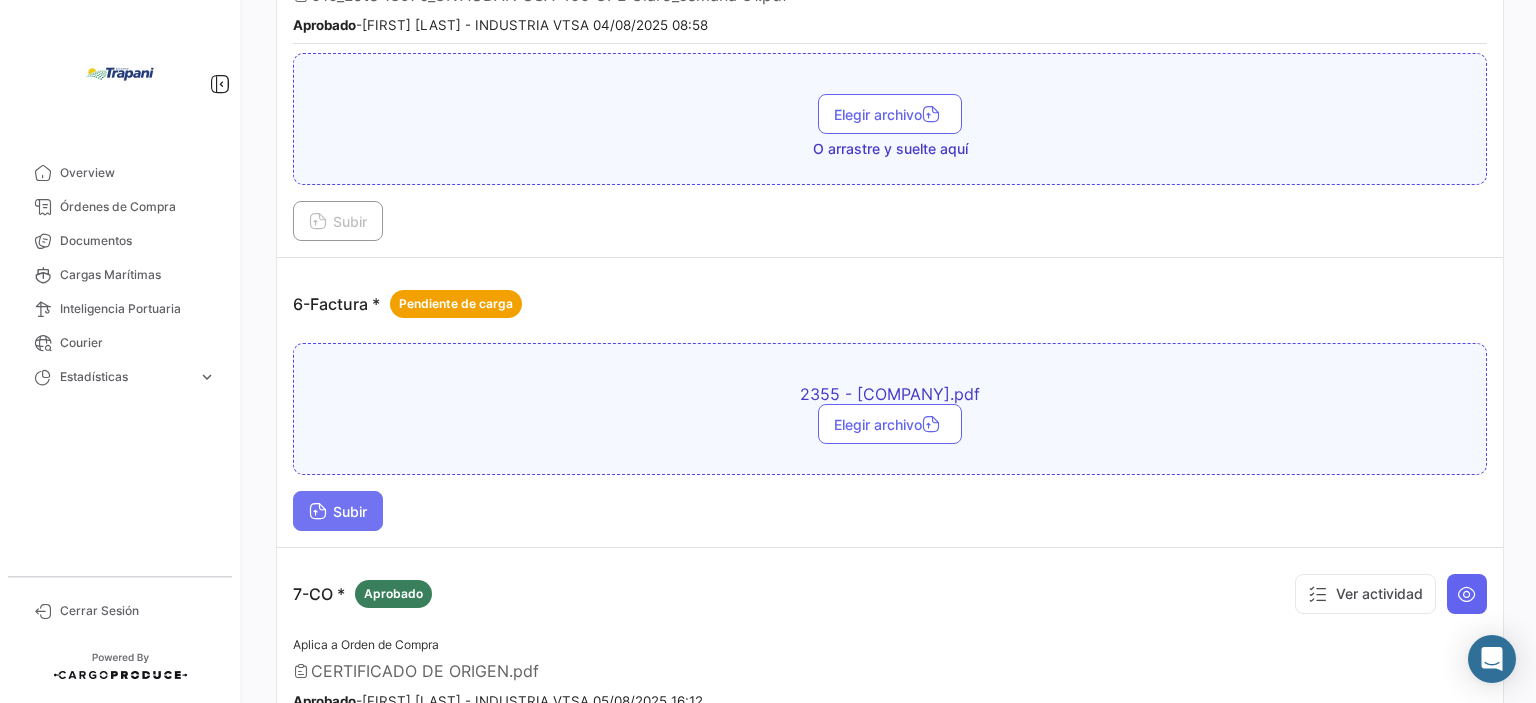 click at bounding box center [318, 513] 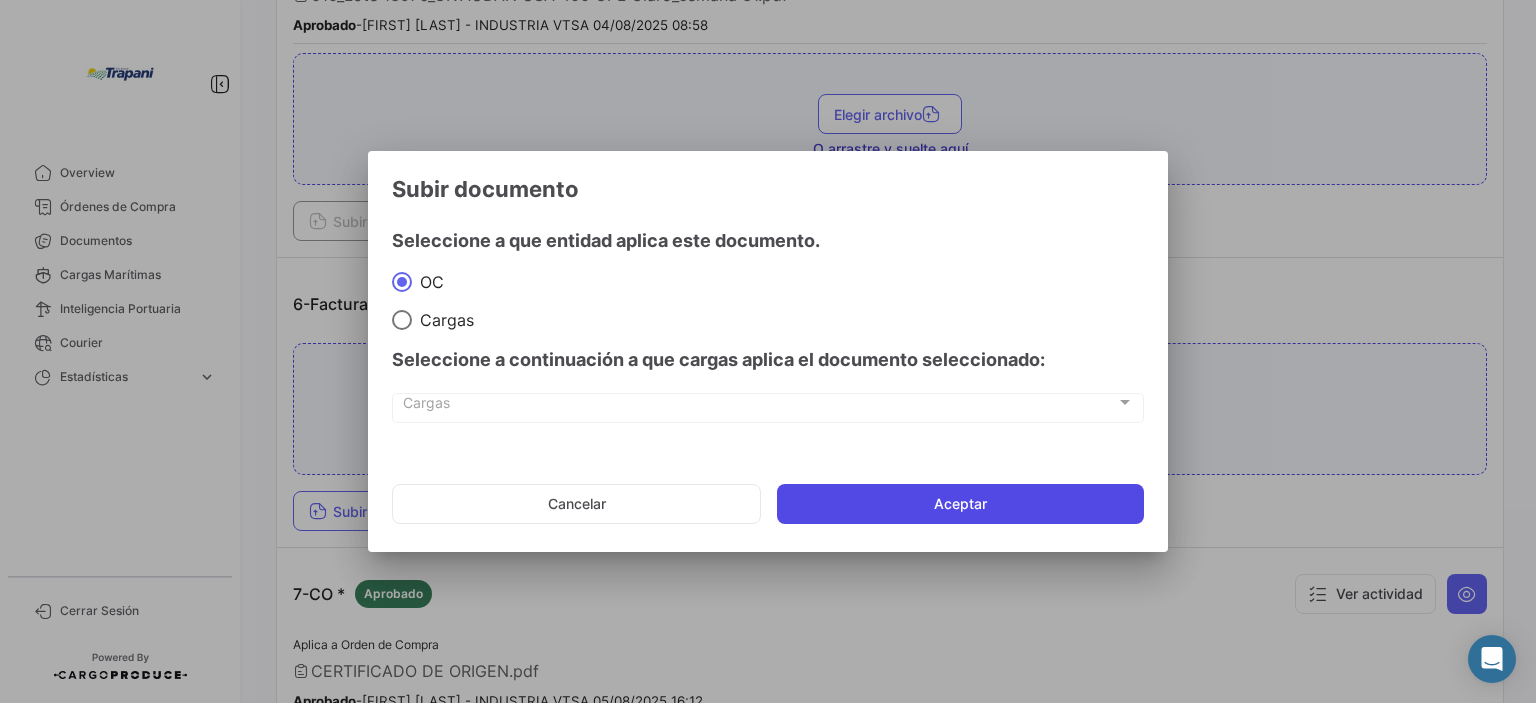 click on "Aceptar" 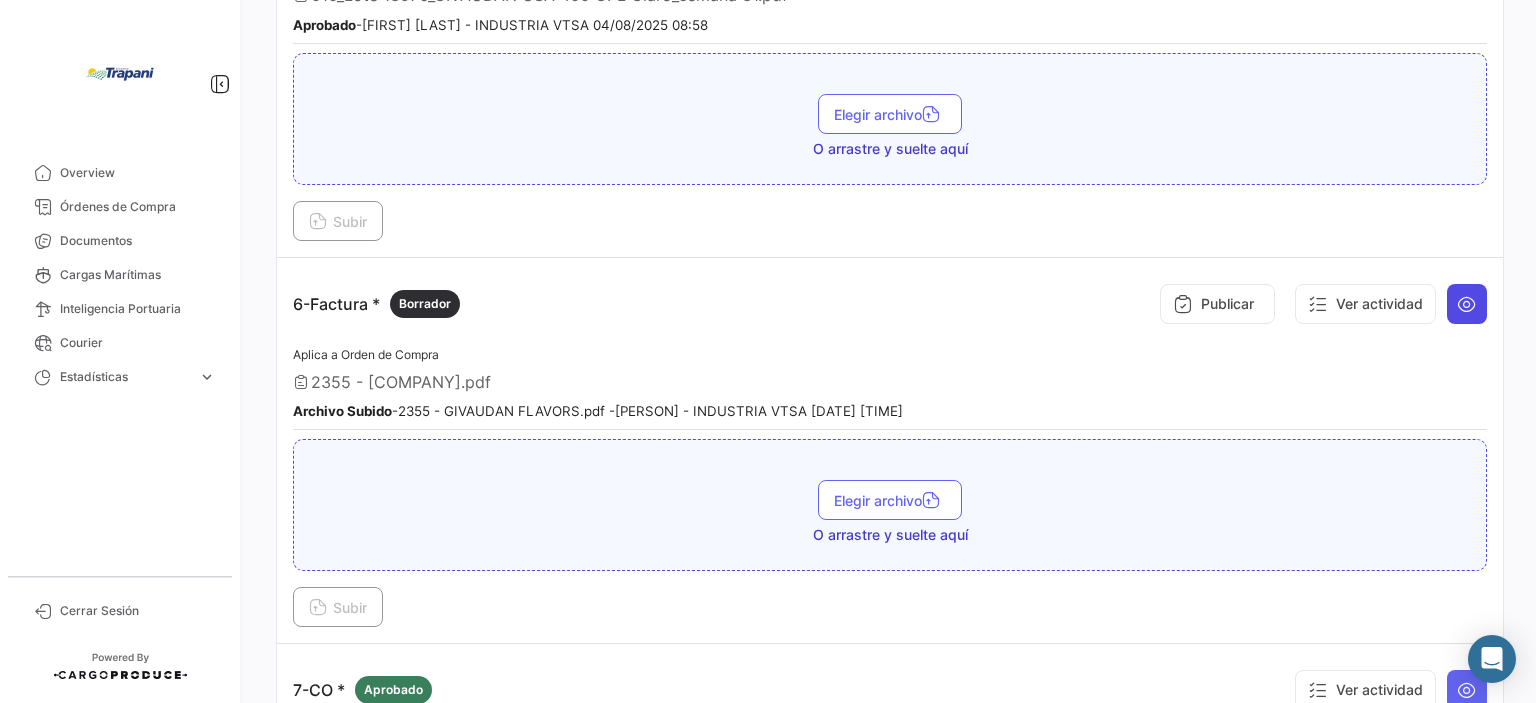 click at bounding box center [1467, 304] 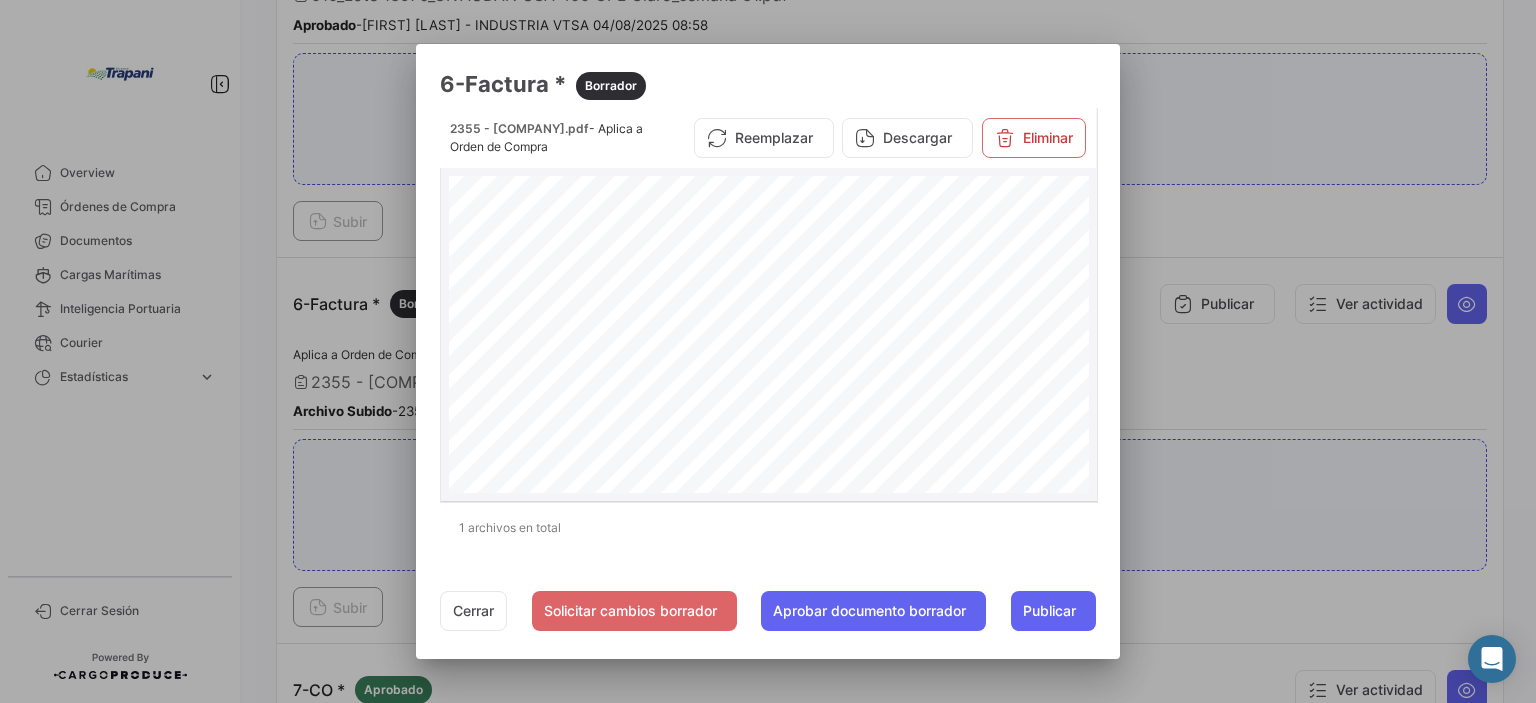 scroll, scrollTop: 521, scrollLeft: 0, axis: vertical 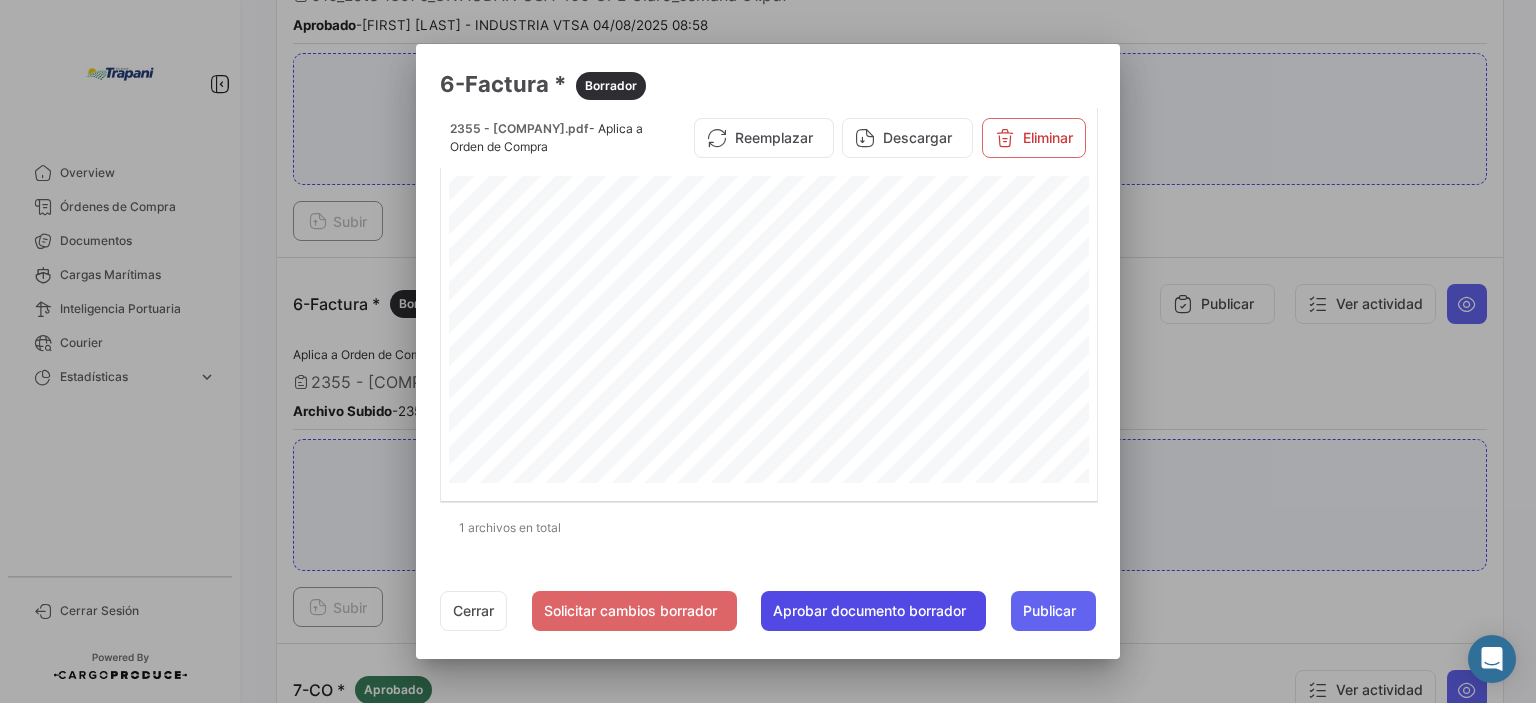 click on "Aprobar documento borrador" 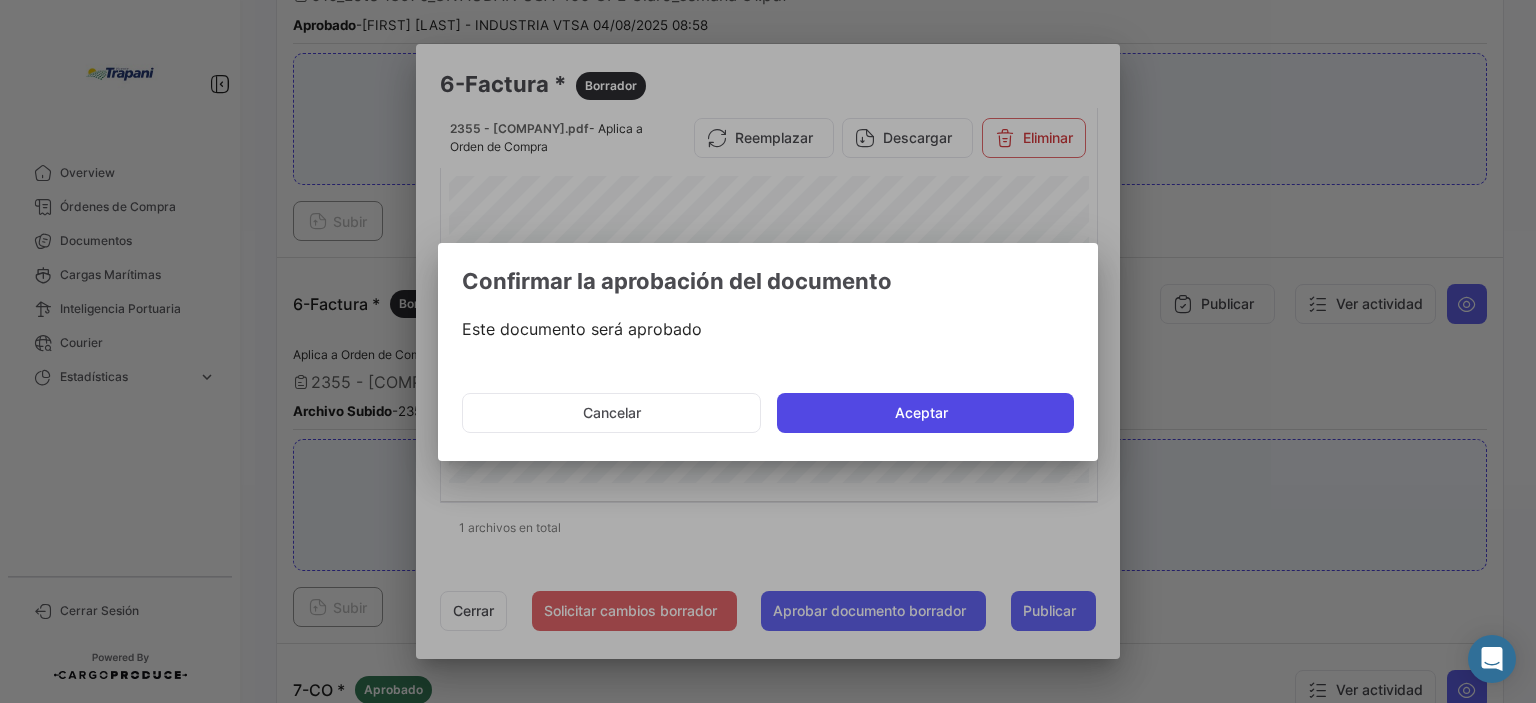 click on "Aceptar" 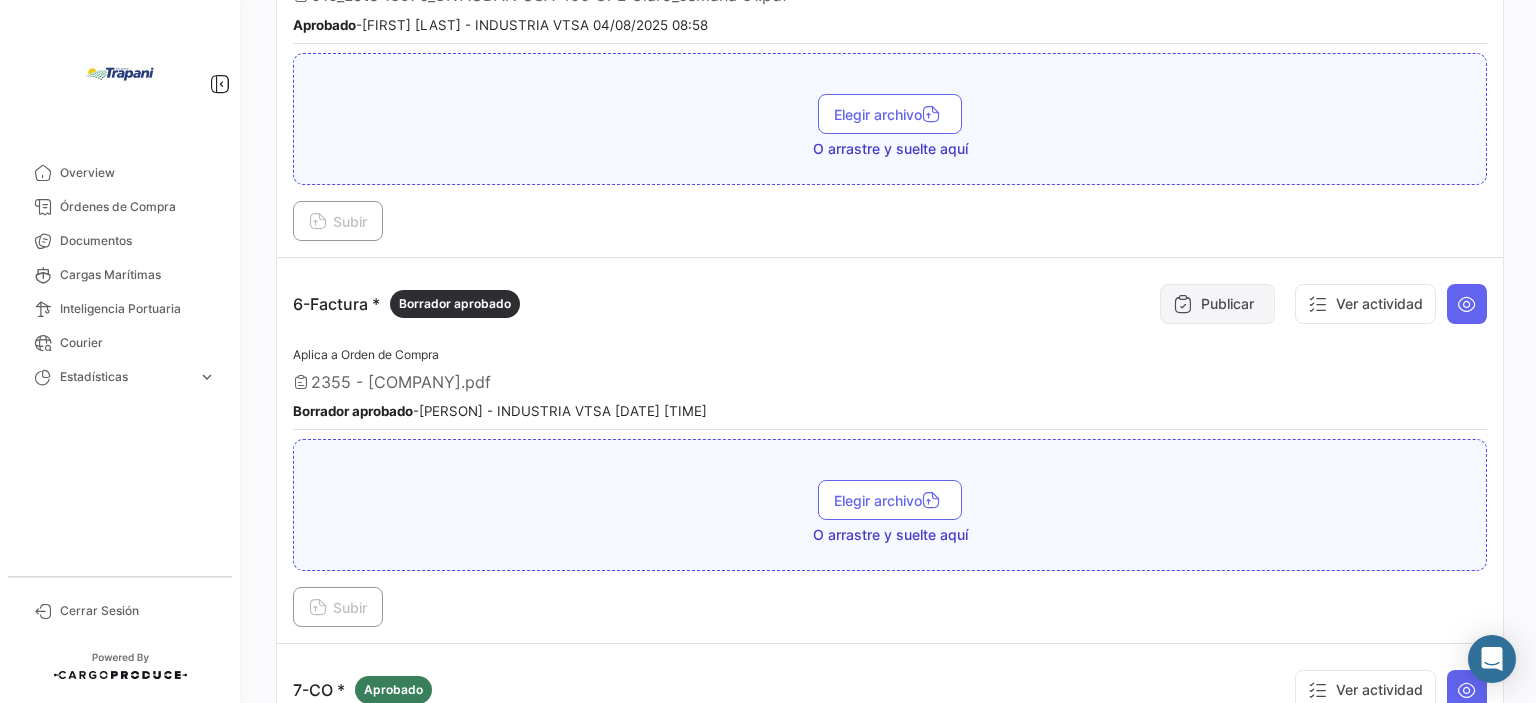 click on "Publicar" at bounding box center (1217, 304) 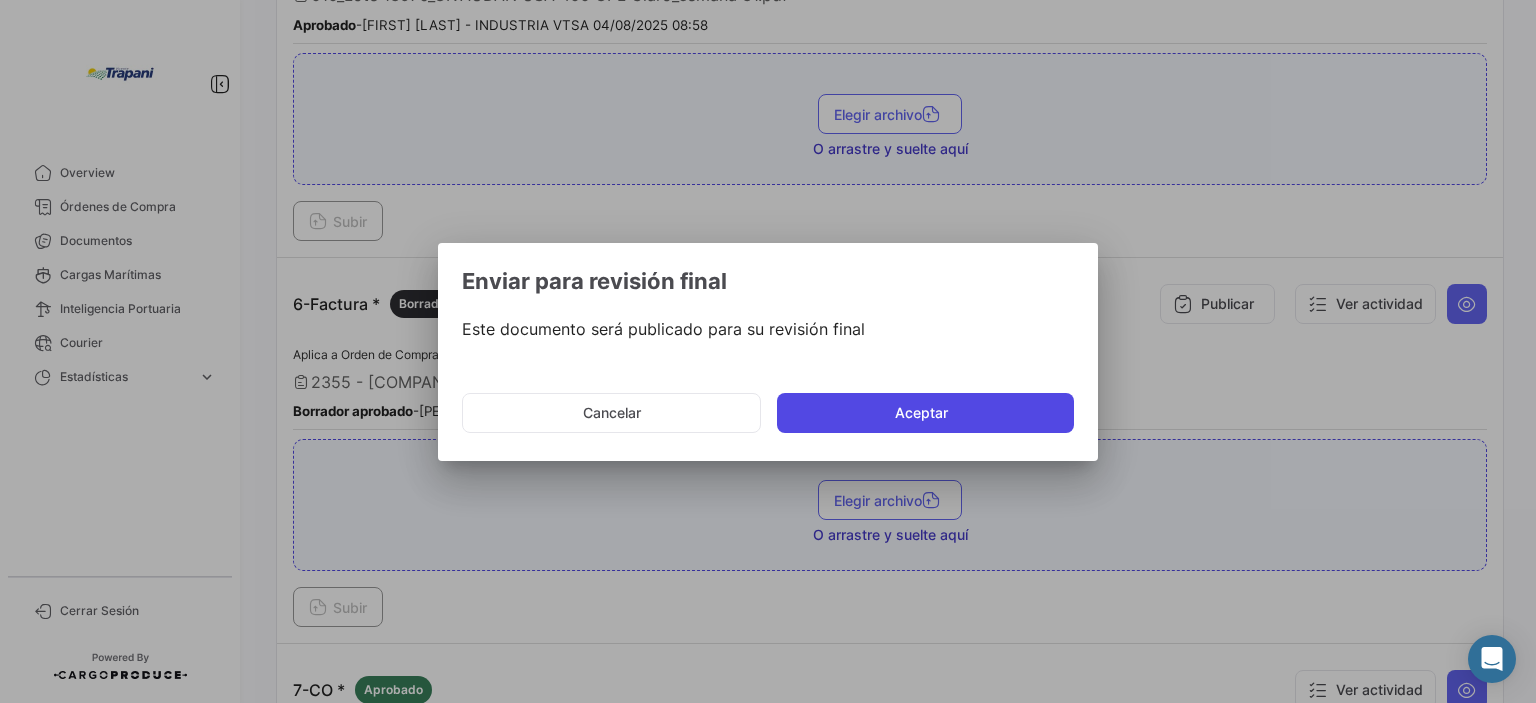 click on "Aceptar" 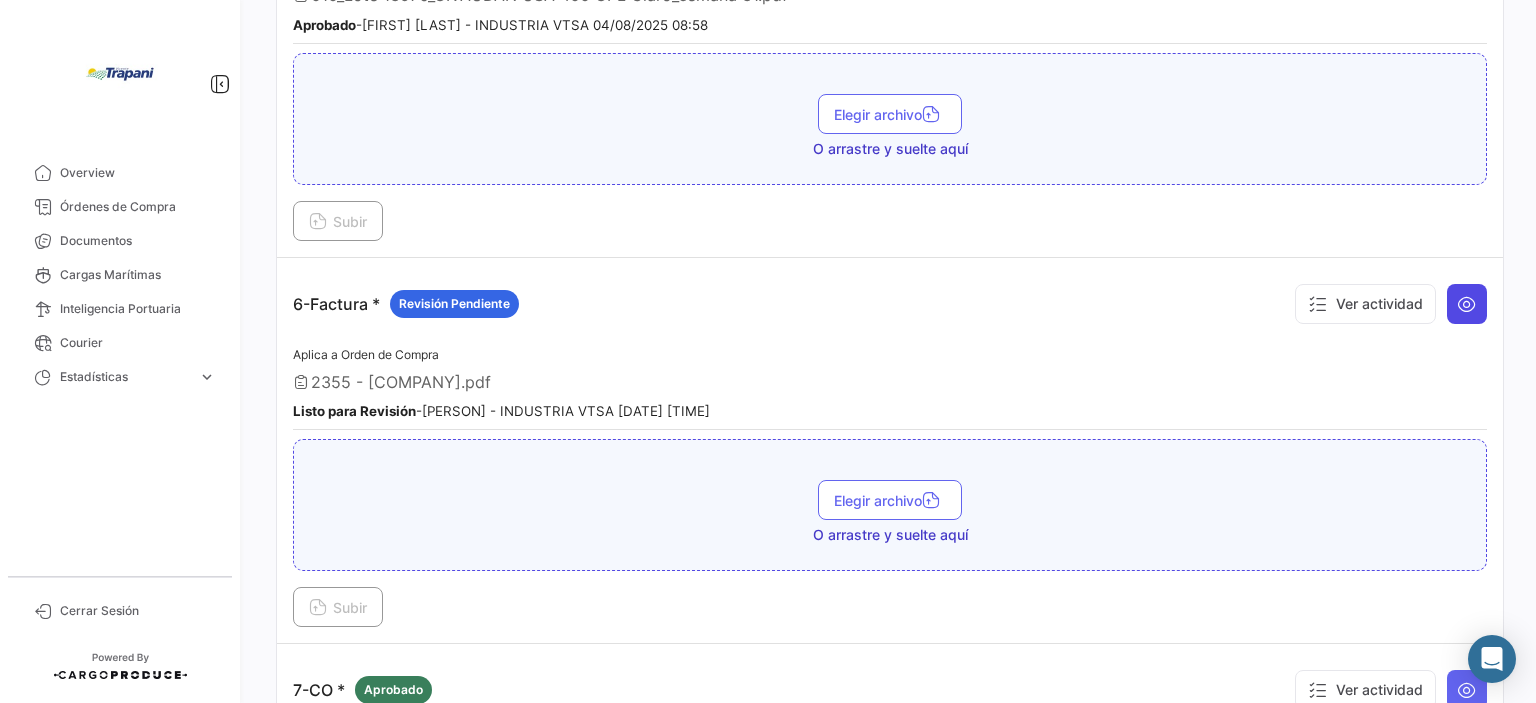 click at bounding box center (1467, 304) 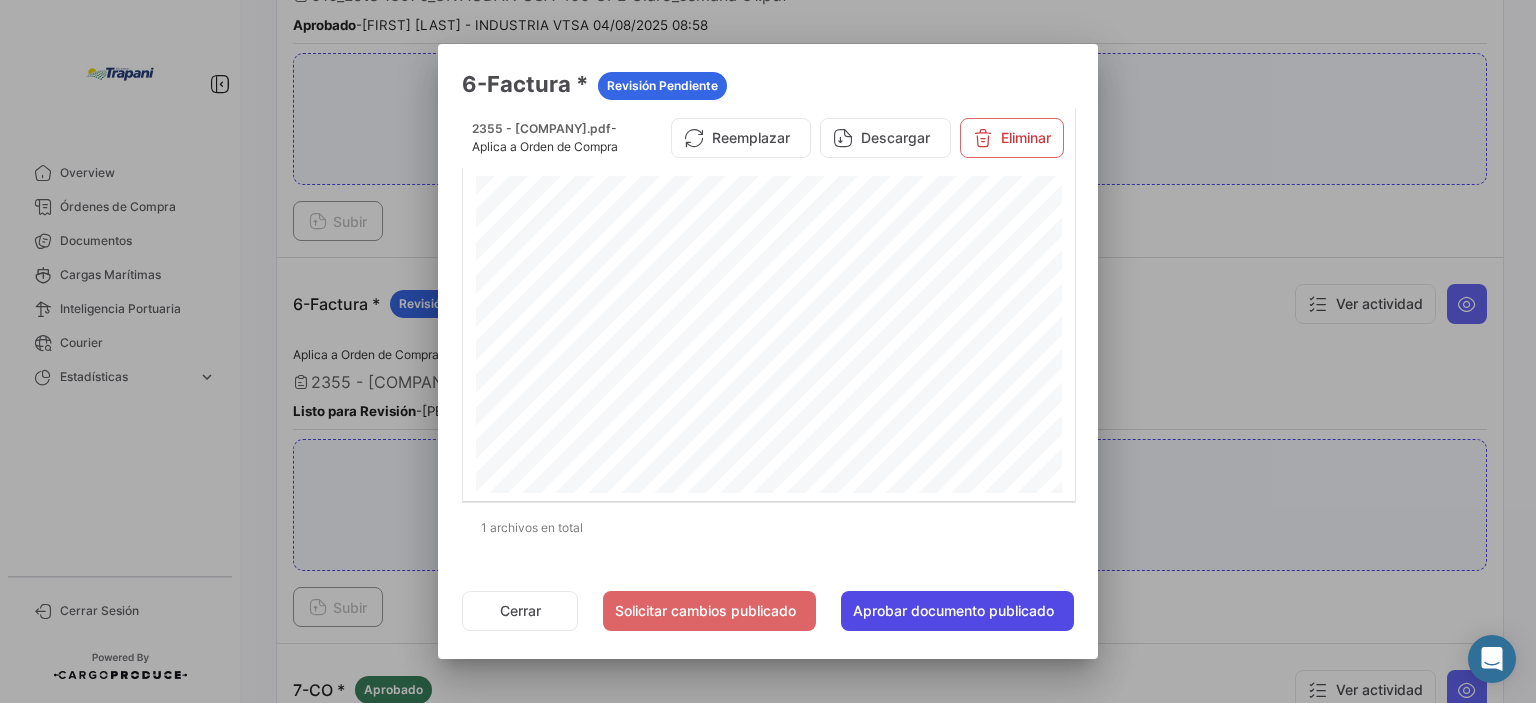 click on "Aprobar documento publicado" 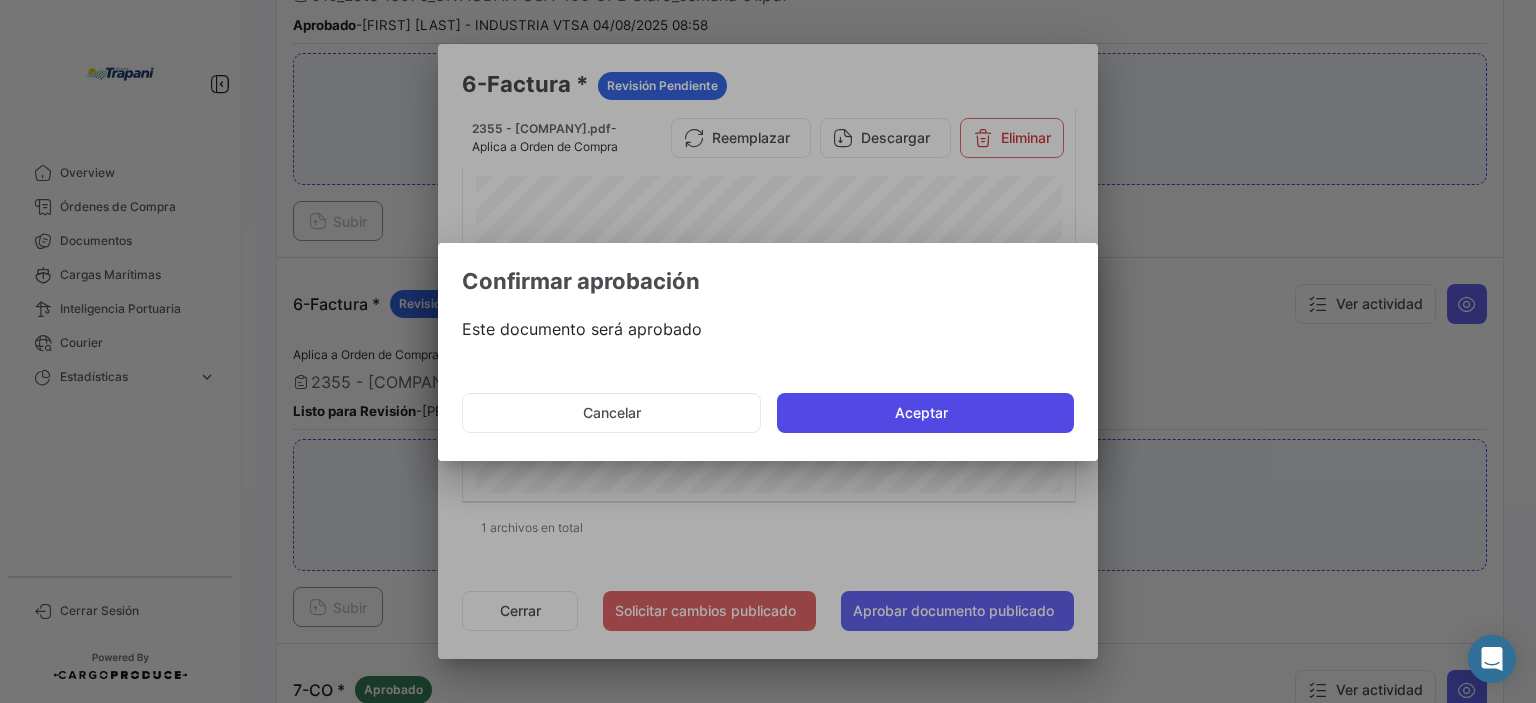 click on "Aceptar" 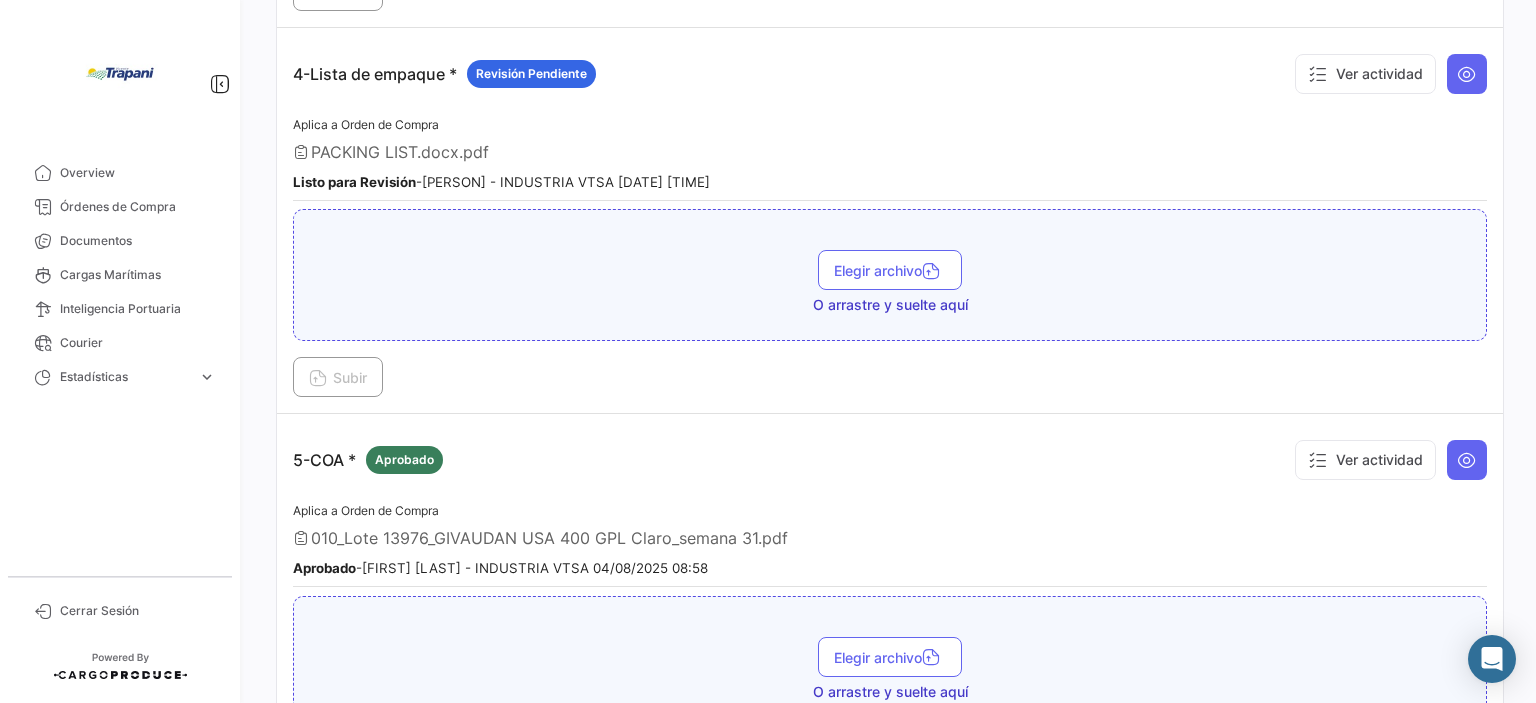 scroll, scrollTop: 1386, scrollLeft: 0, axis: vertical 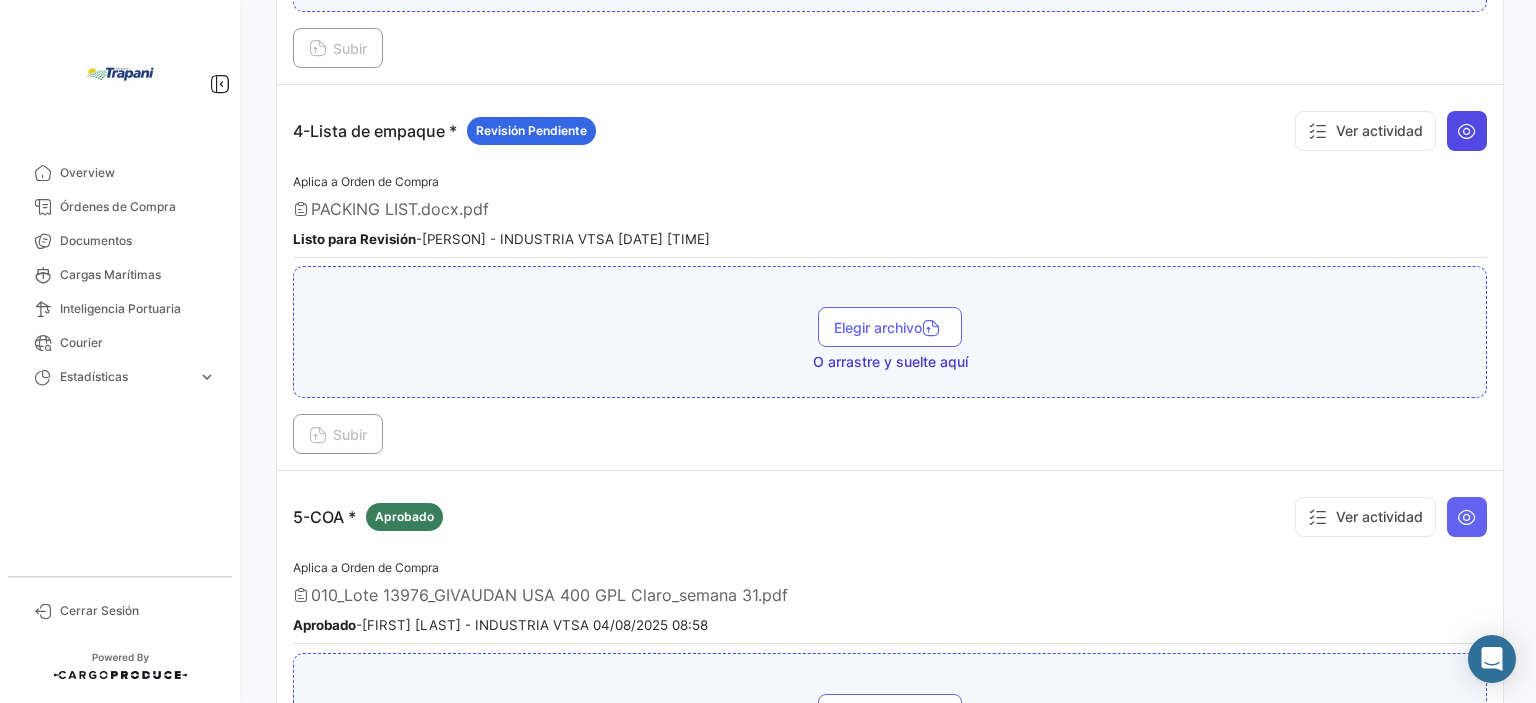 click at bounding box center [1467, 131] 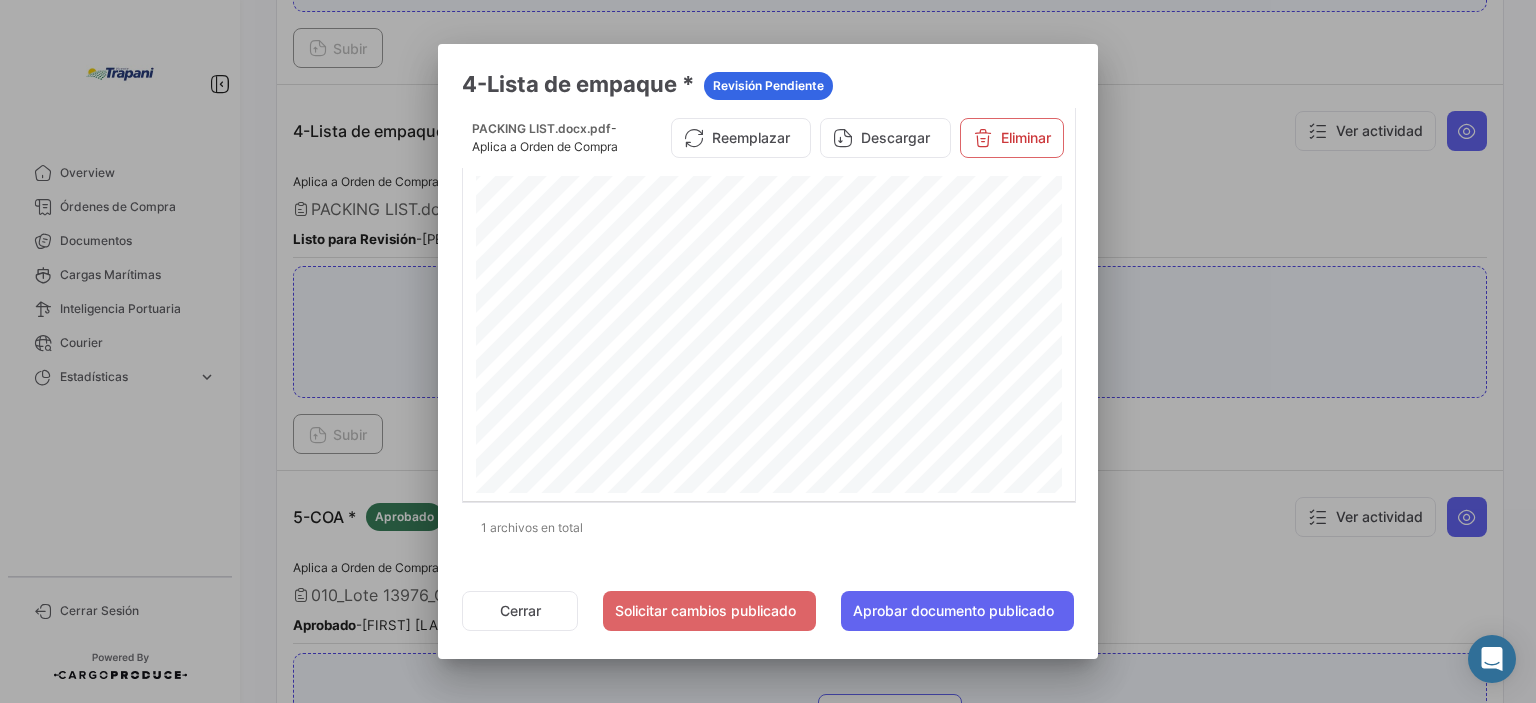 scroll, scrollTop: 500, scrollLeft: 0, axis: vertical 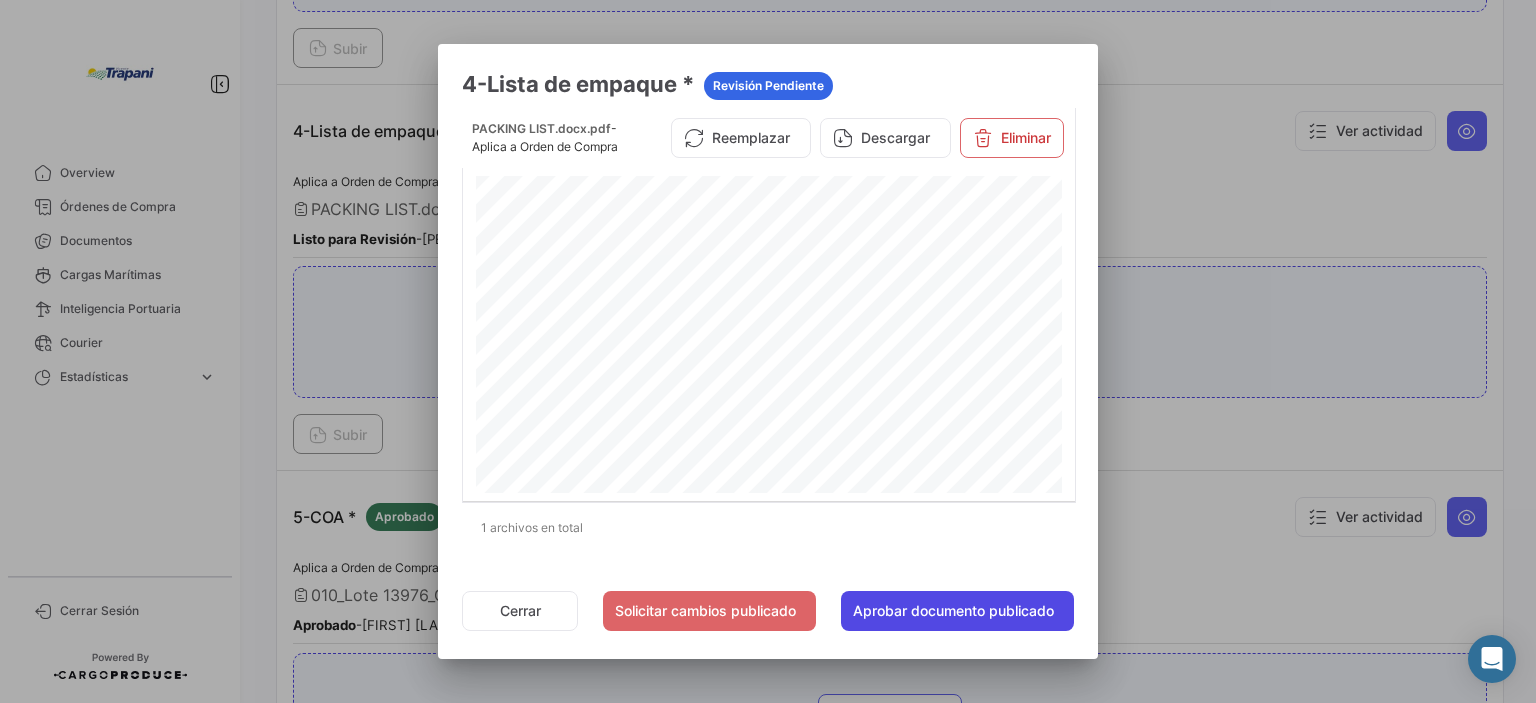 click on "Aprobar documento publicado" 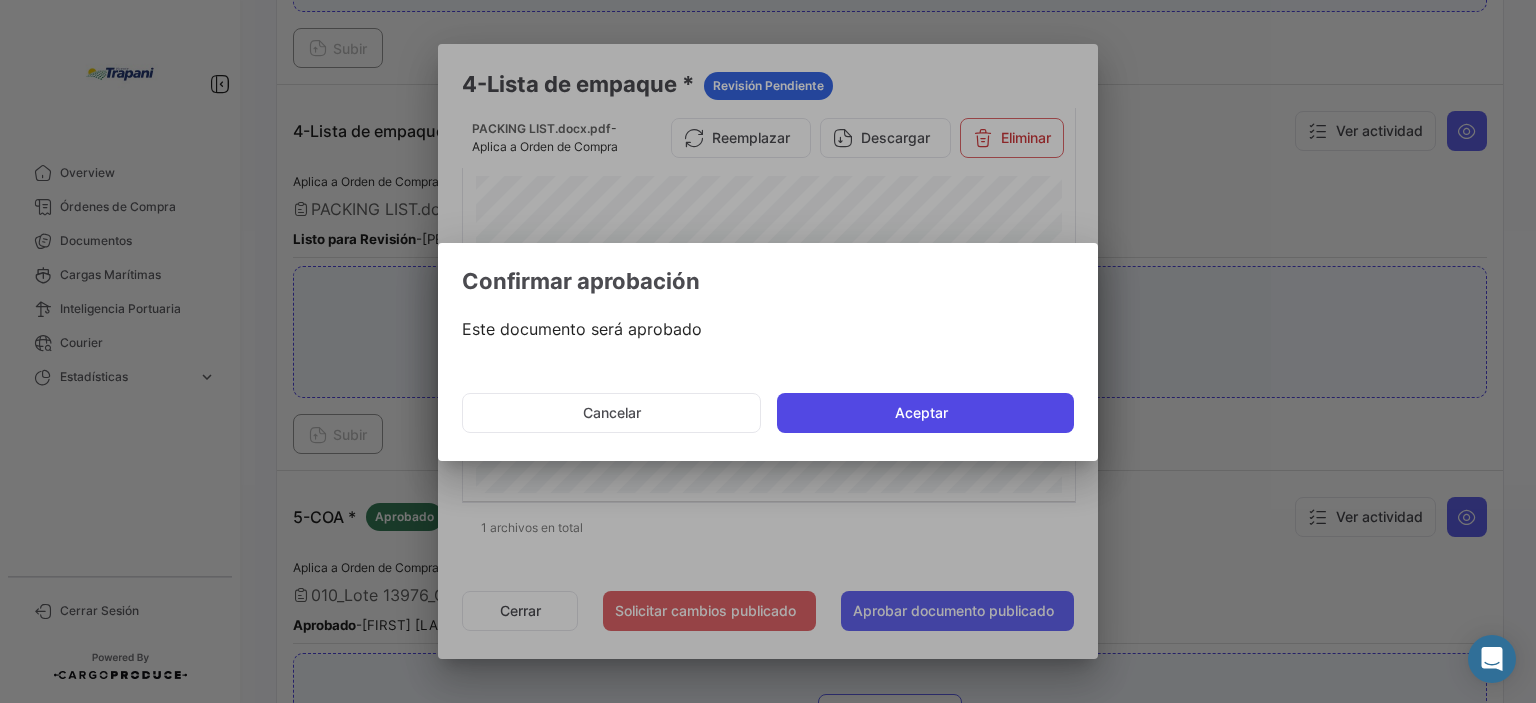 click on "Aceptar" 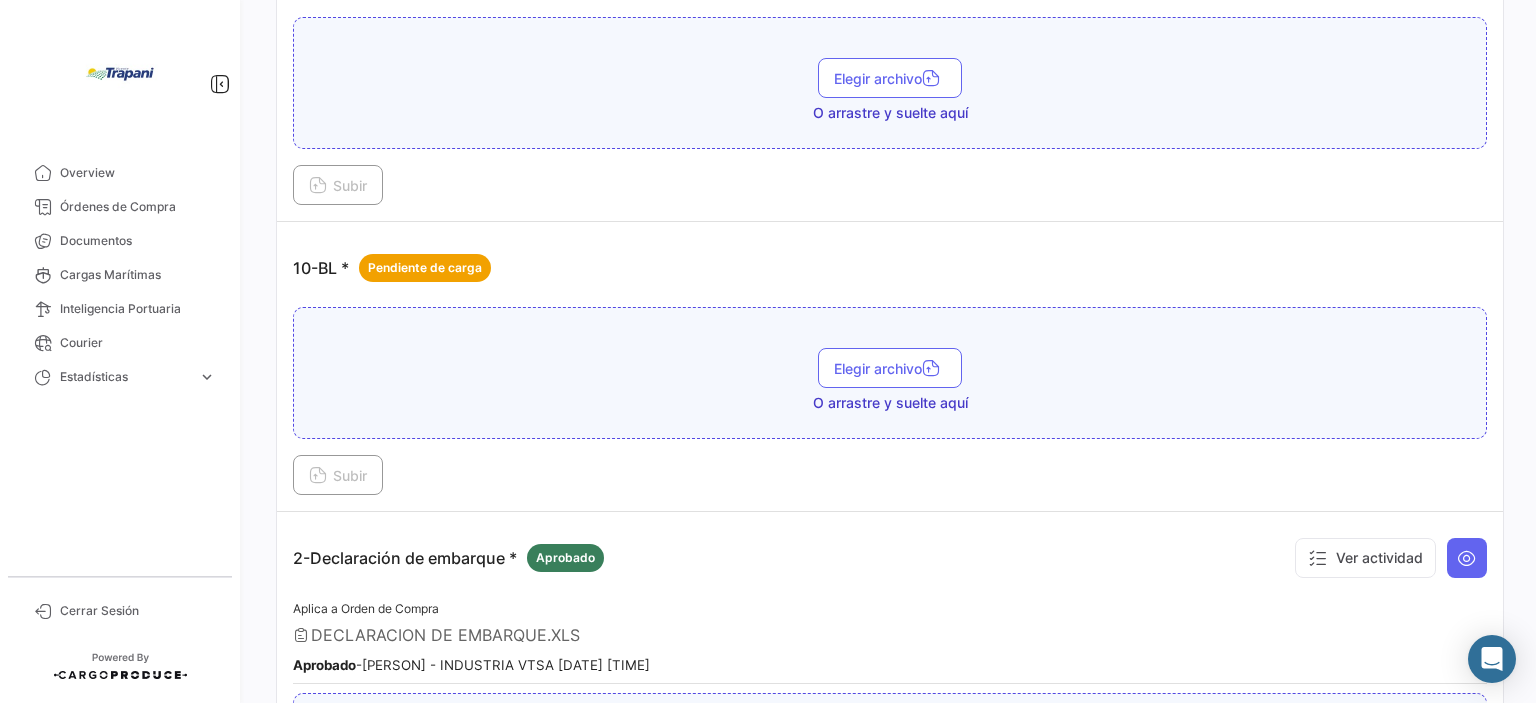 scroll, scrollTop: 570, scrollLeft: 0, axis: vertical 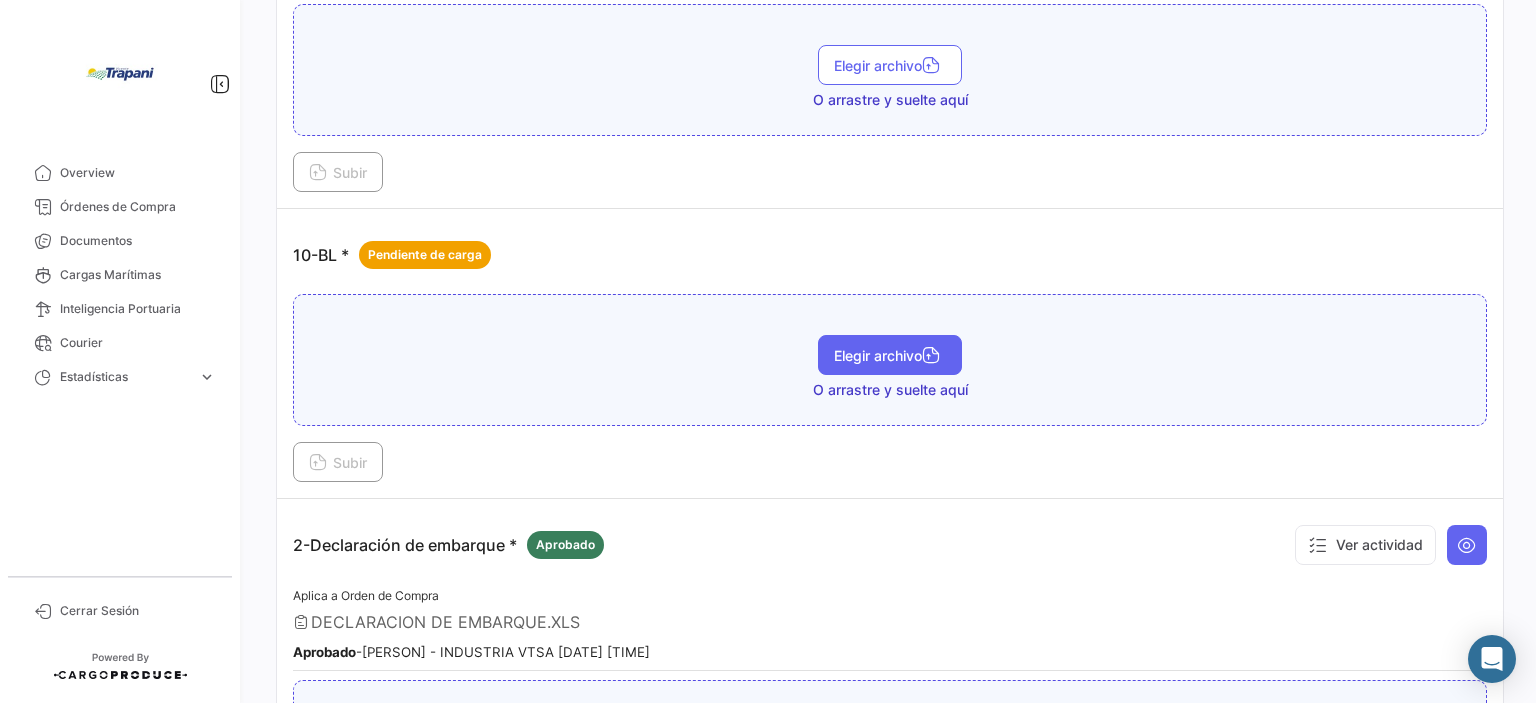 click on "Elegir archivo" at bounding box center [890, 355] 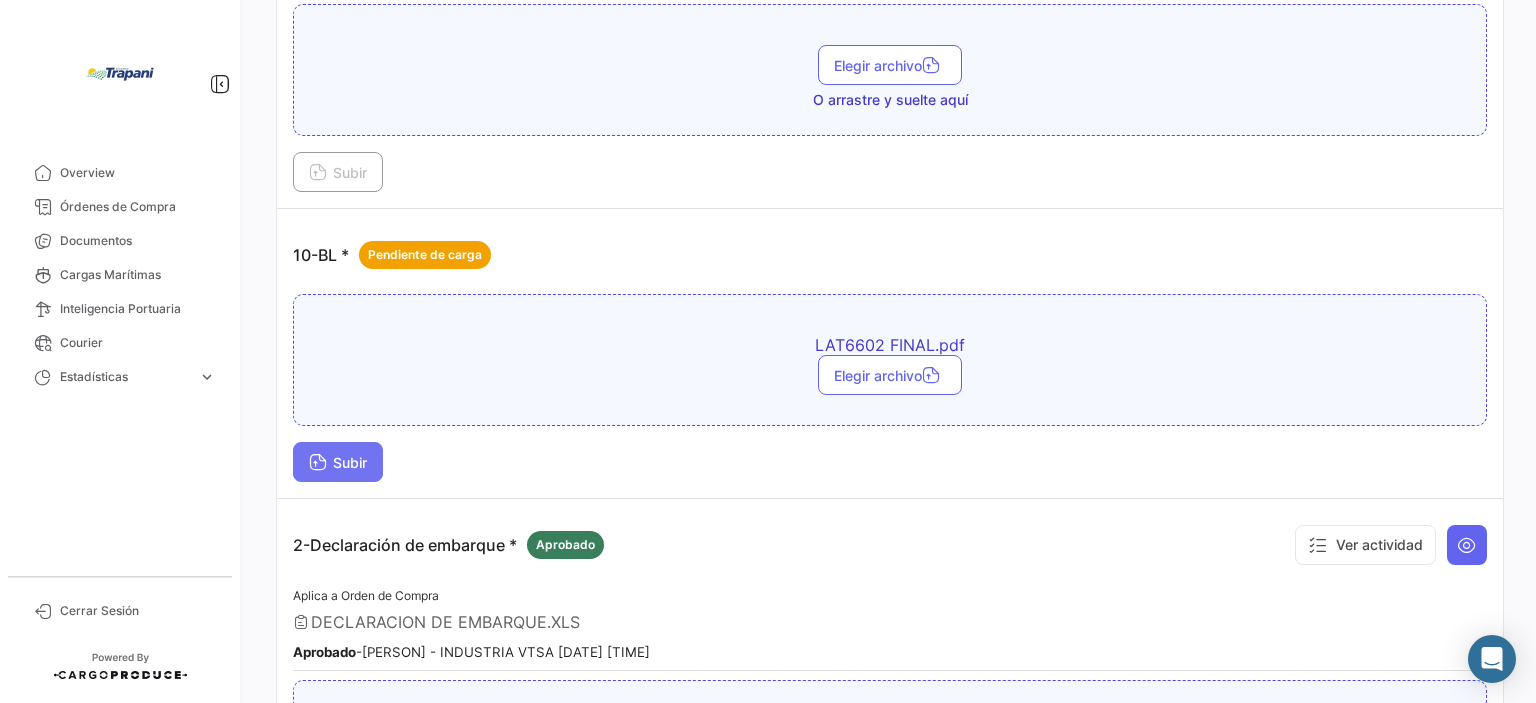 click on "Subir" at bounding box center [338, 462] 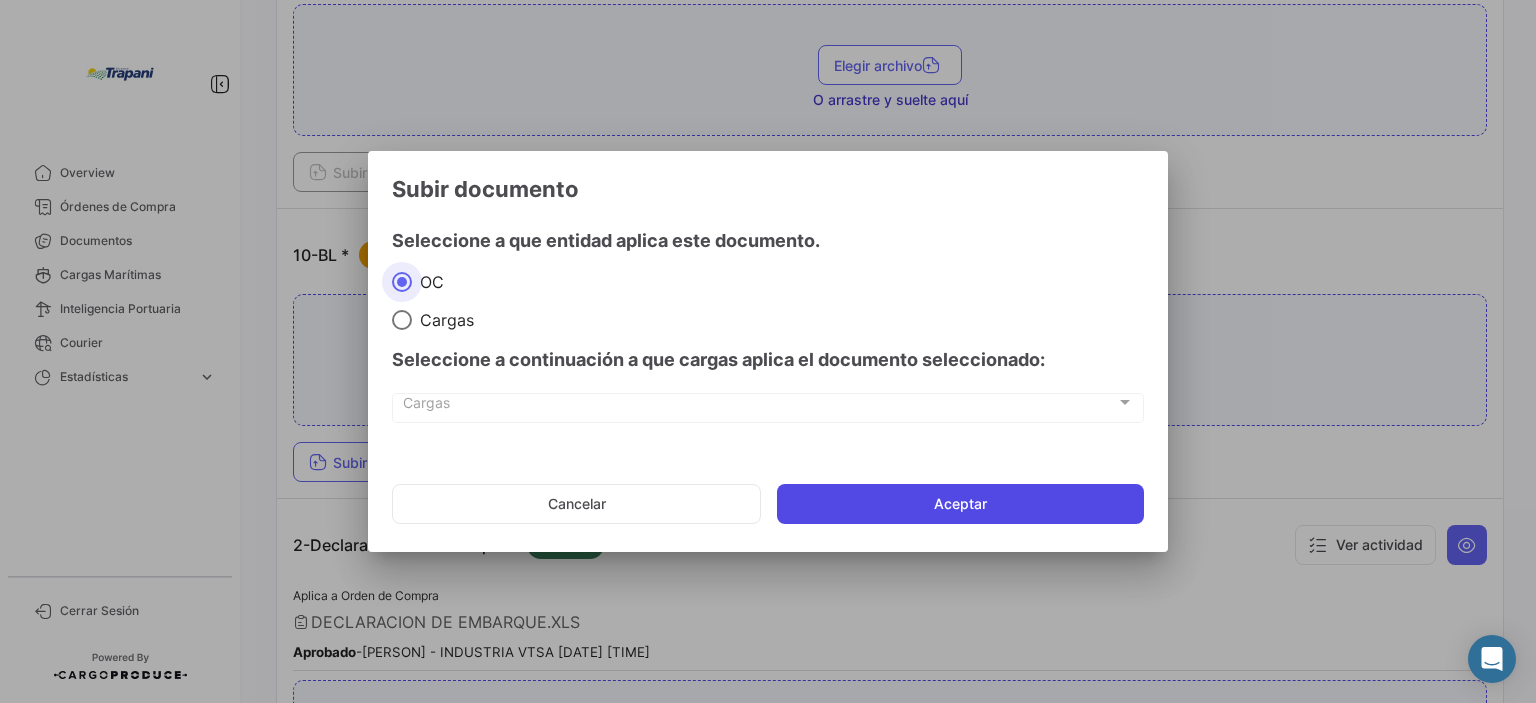 click on "Aceptar" 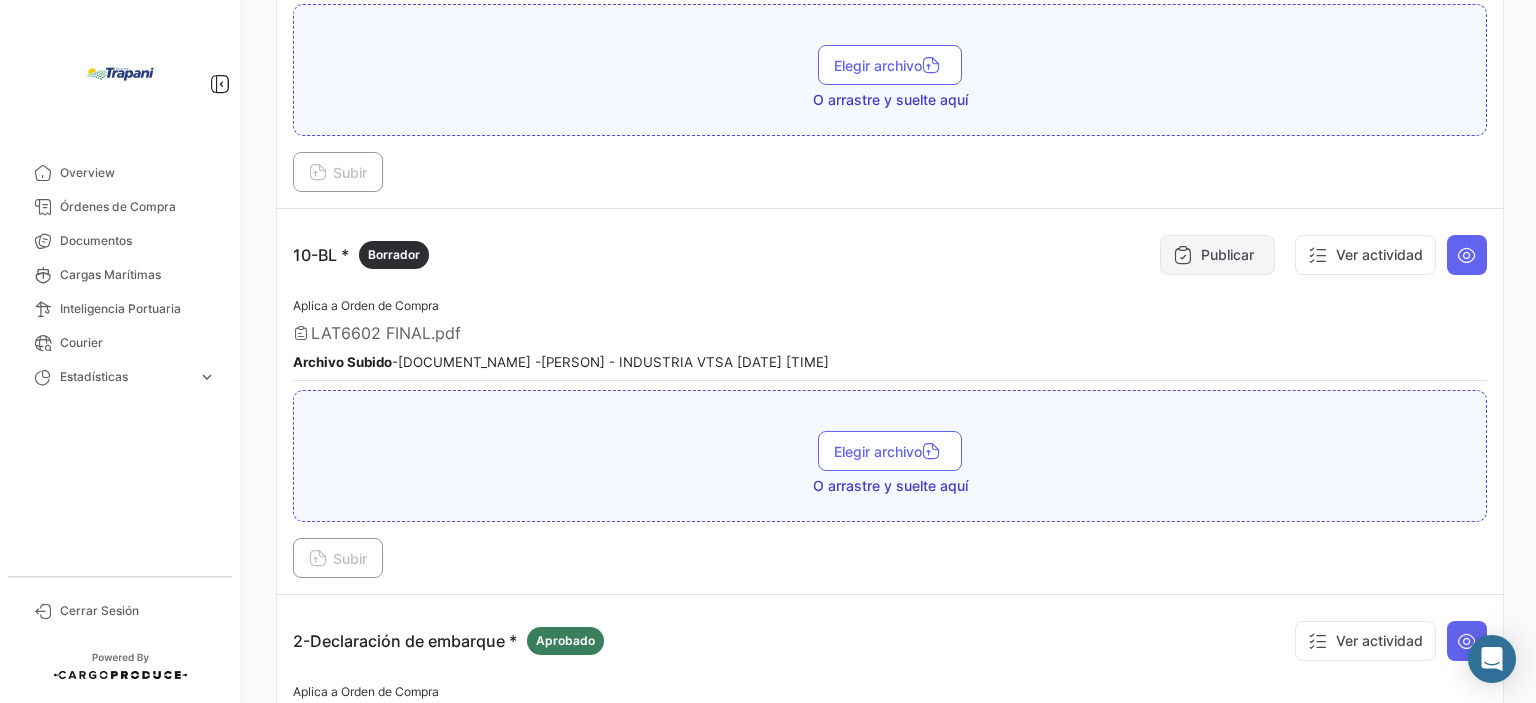 click on "Publicar" at bounding box center (1217, 255) 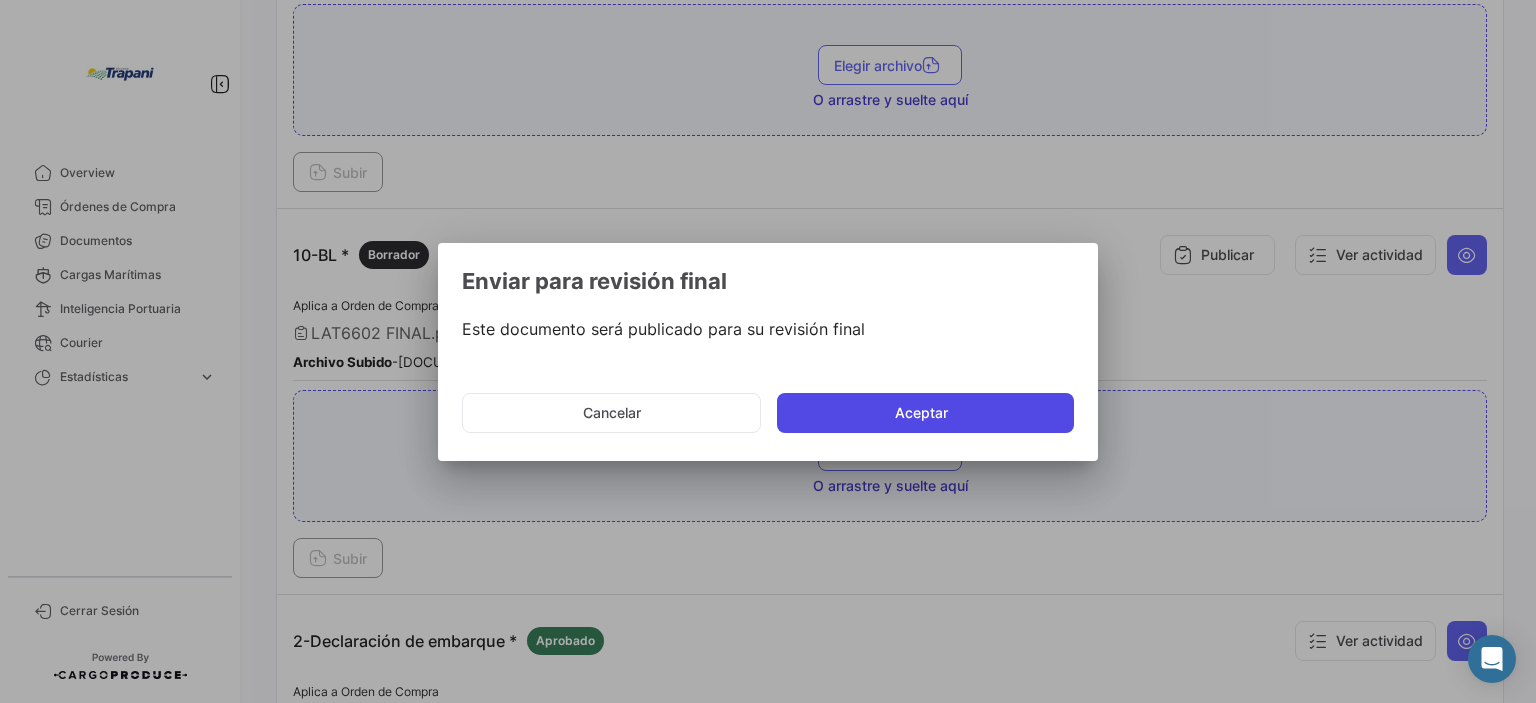 click on "Aceptar" 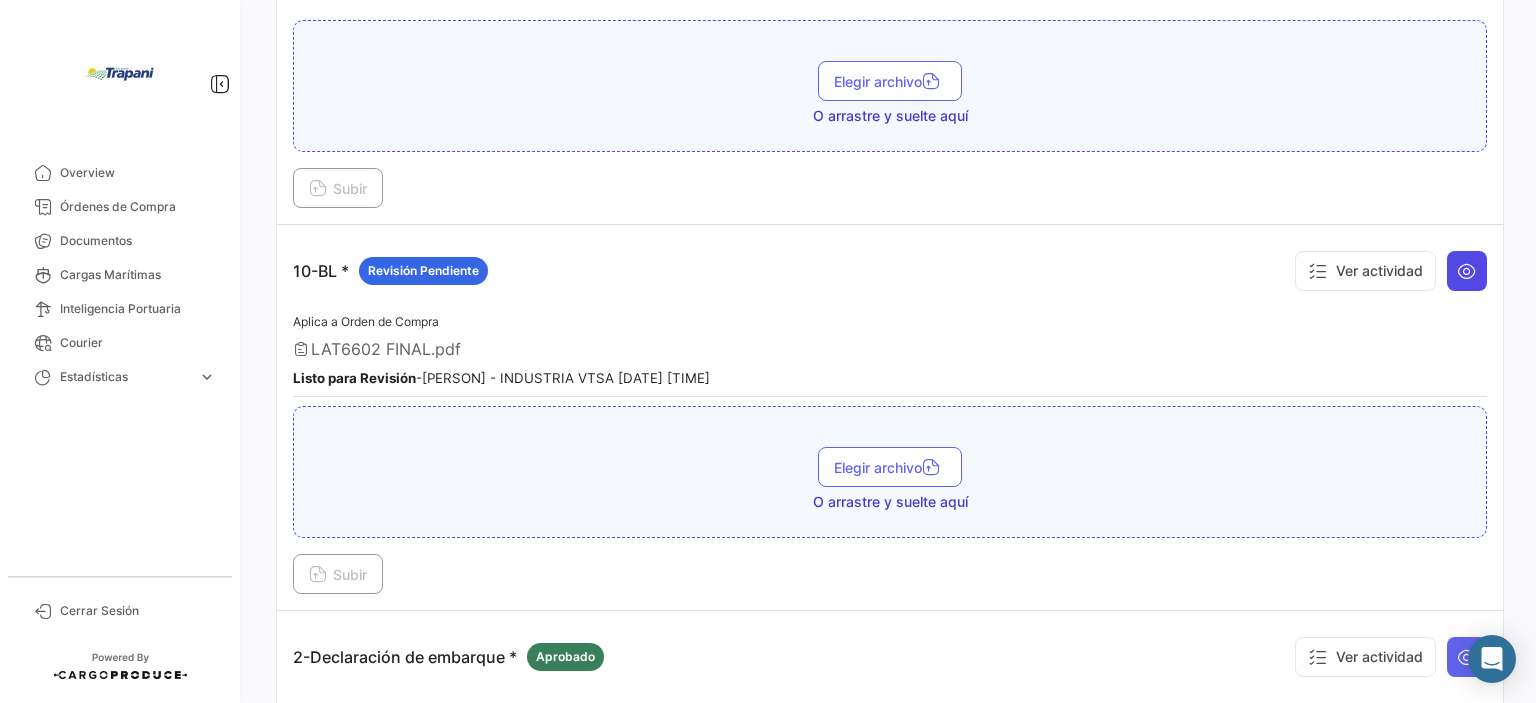 click at bounding box center [1467, 271] 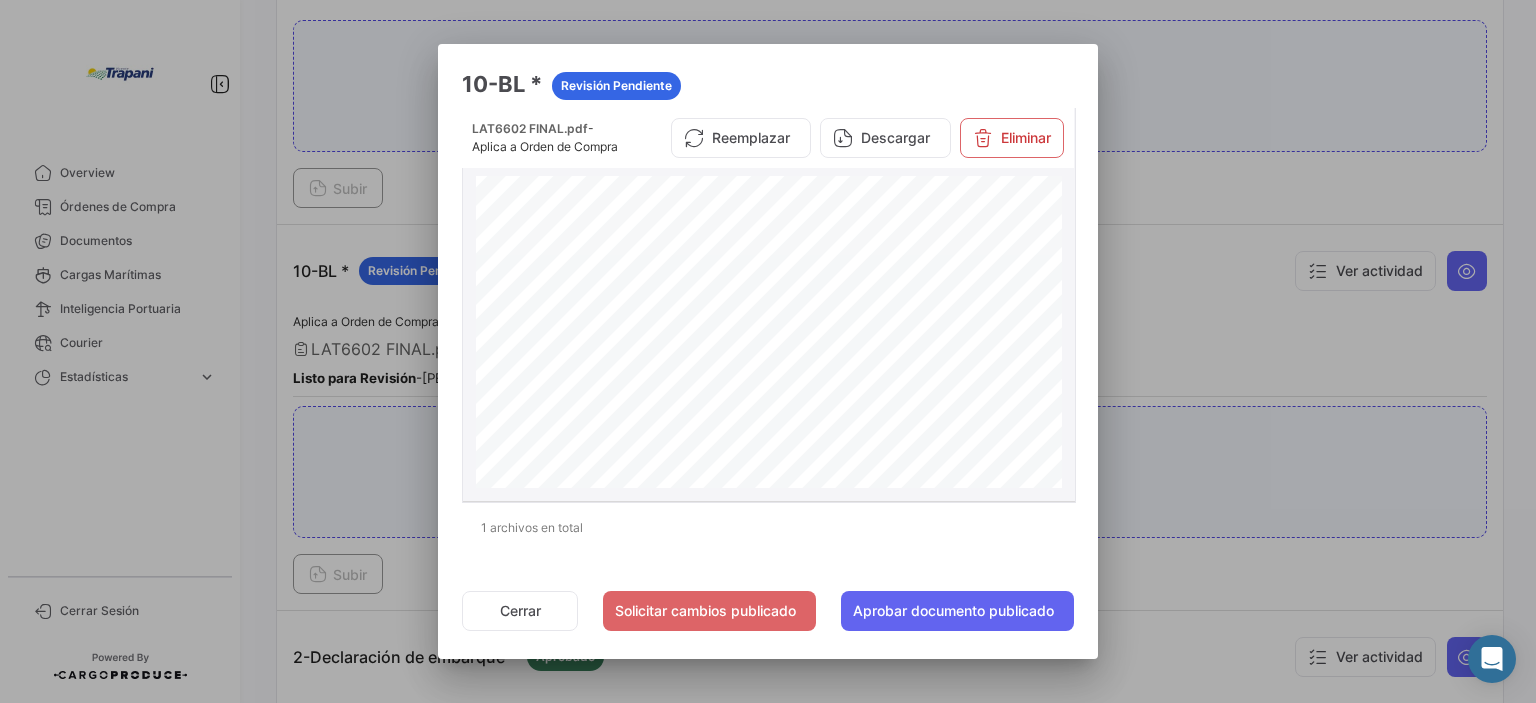 scroll, scrollTop: 2200, scrollLeft: 0, axis: vertical 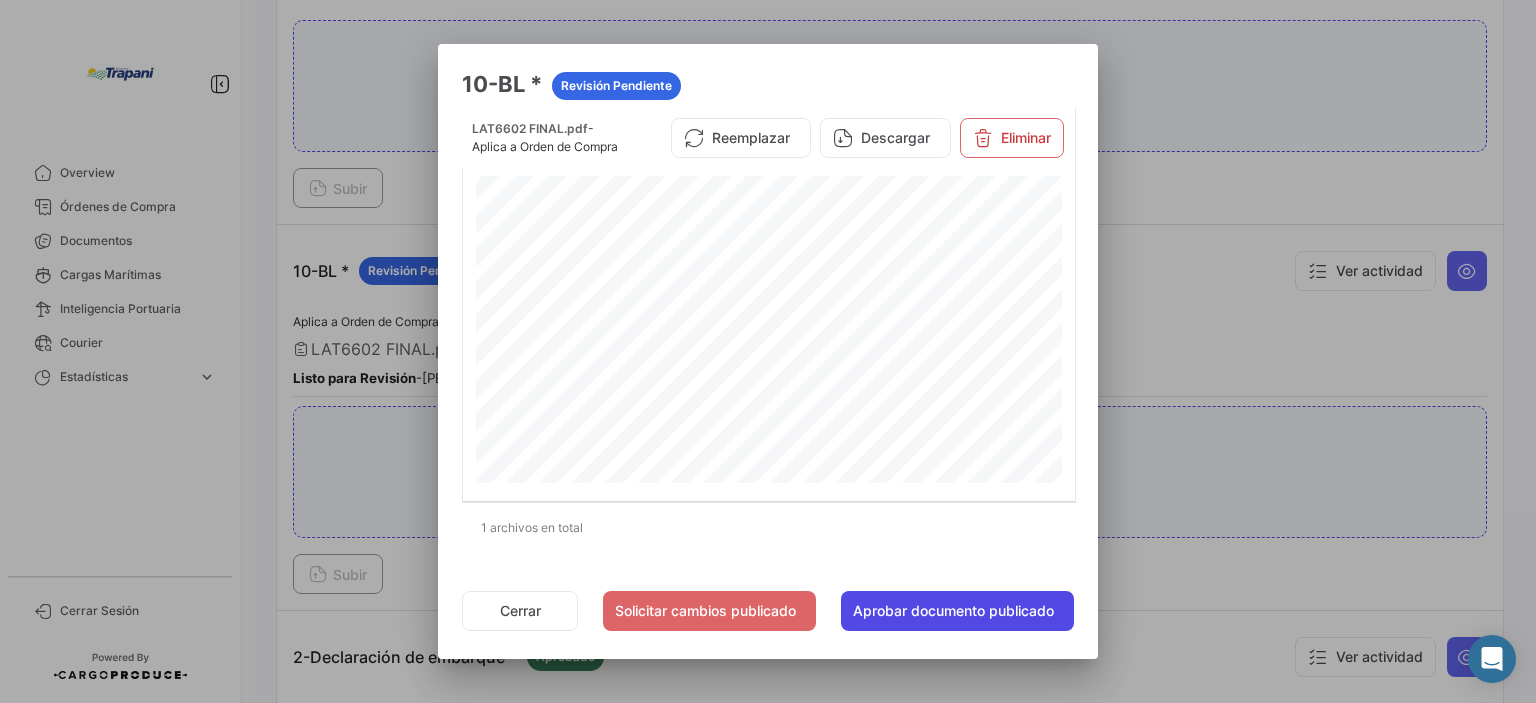 click on "Aprobar documento publicado" 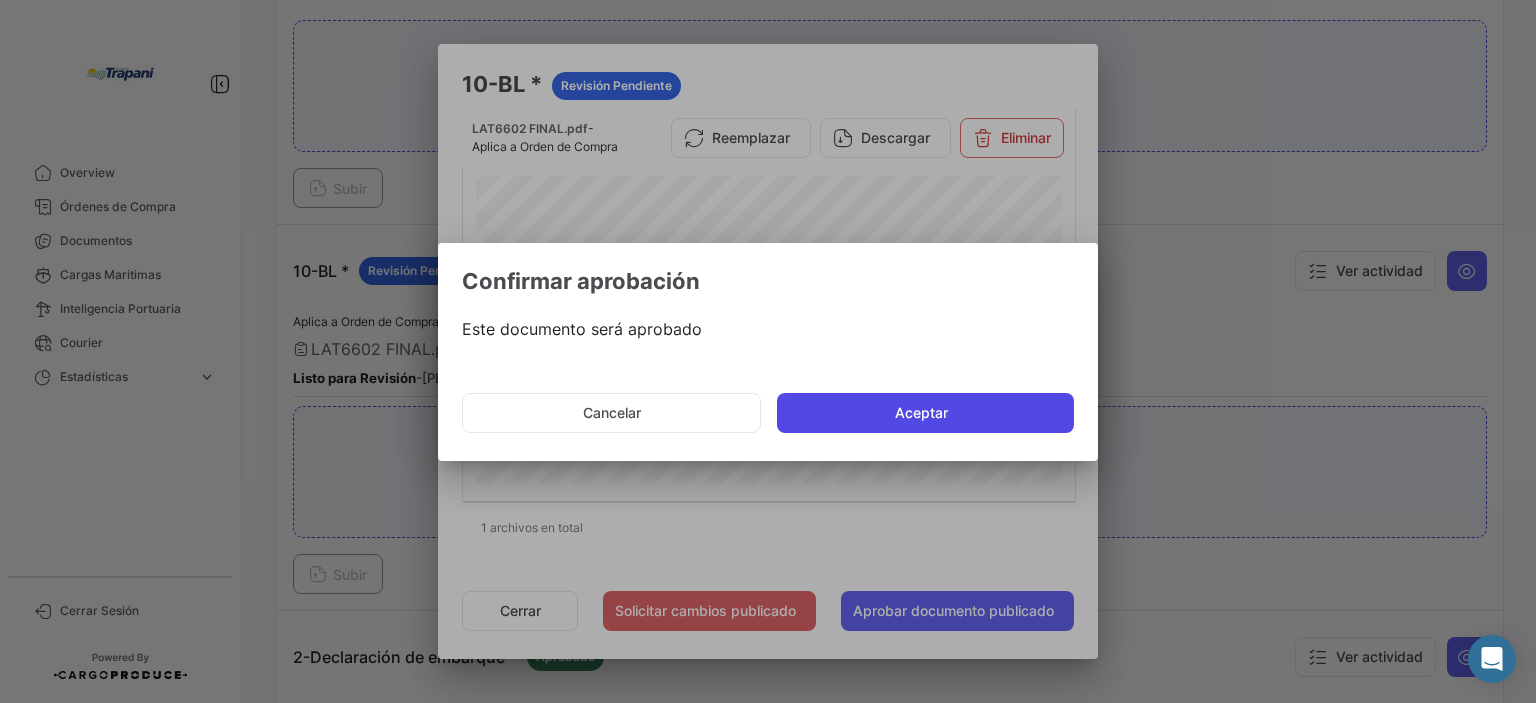 click on "Aceptar" 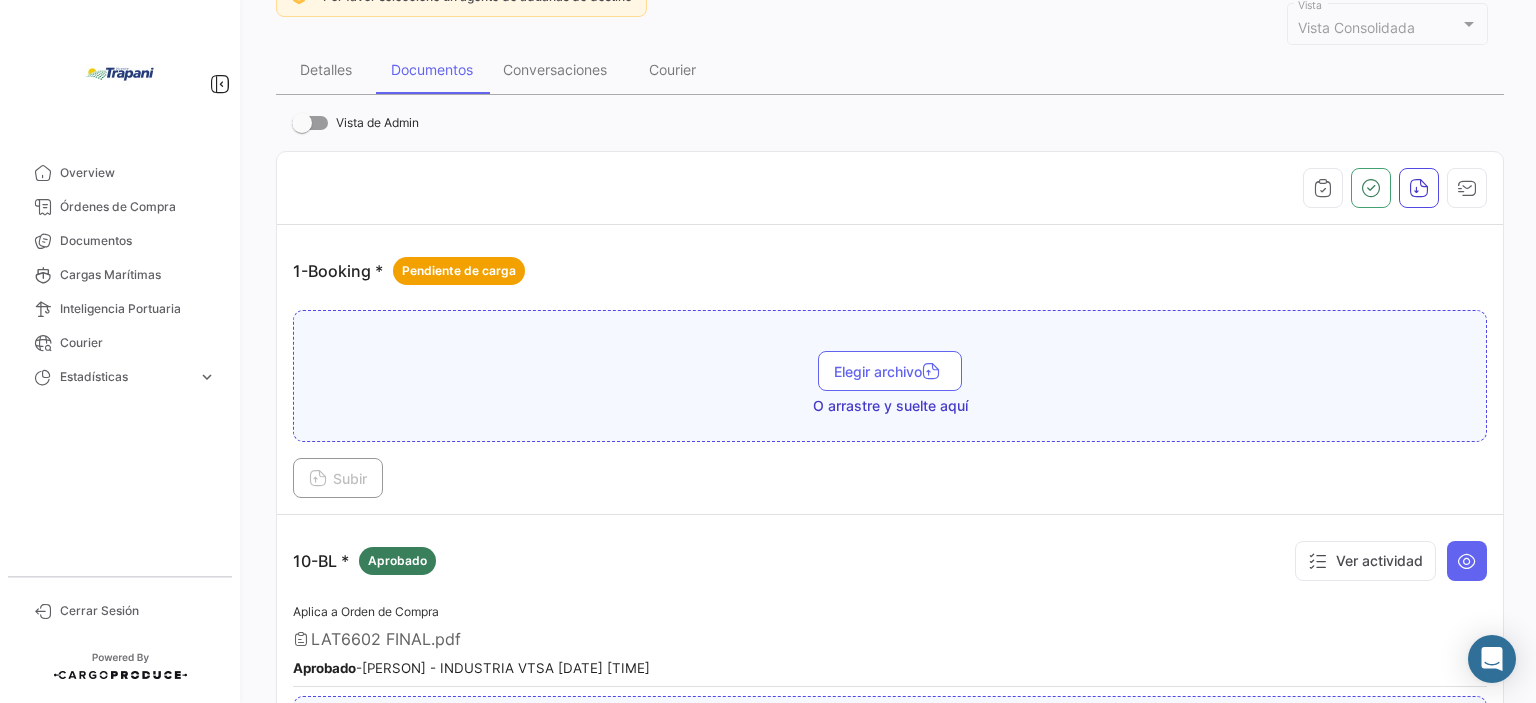 scroll, scrollTop: 0, scrollLeft: 0, axis: both 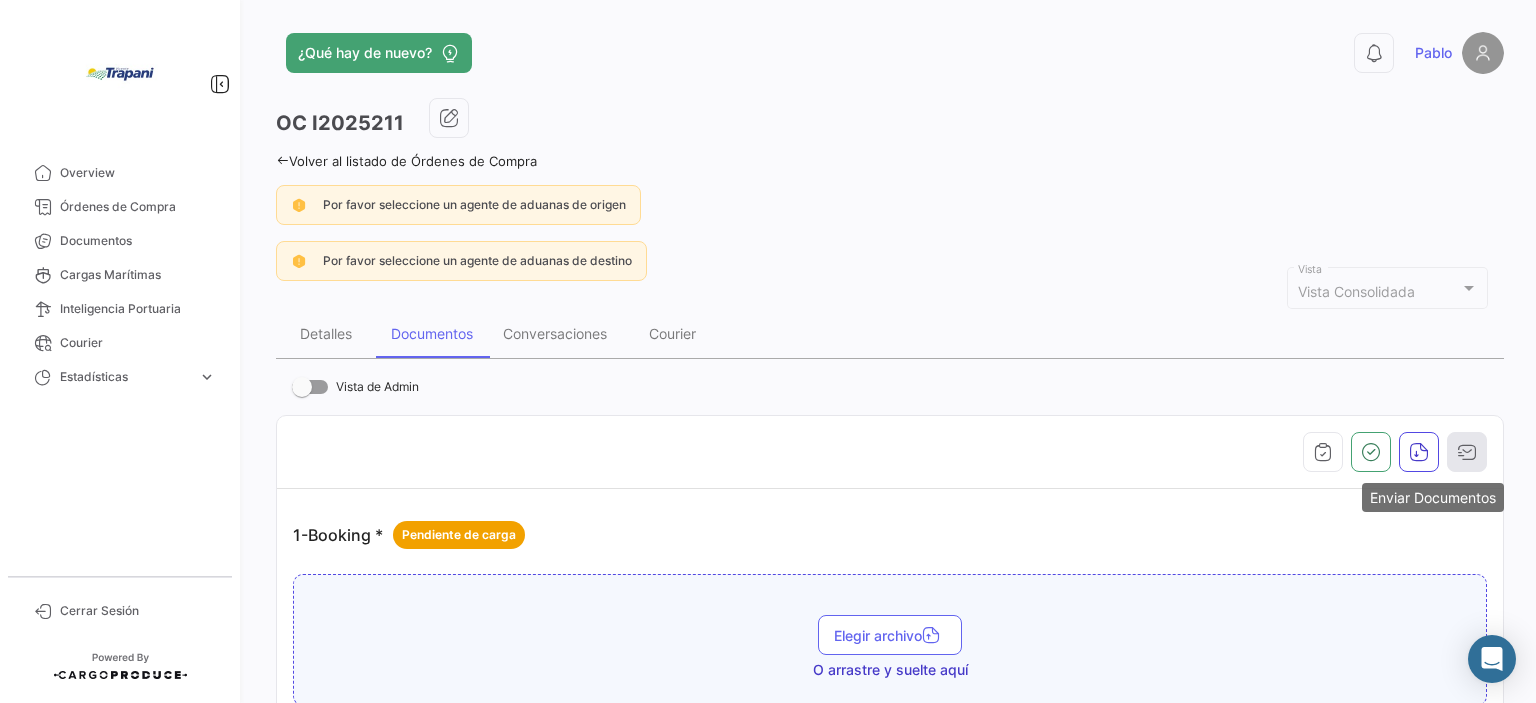 click at bounding box center [1467, 452] 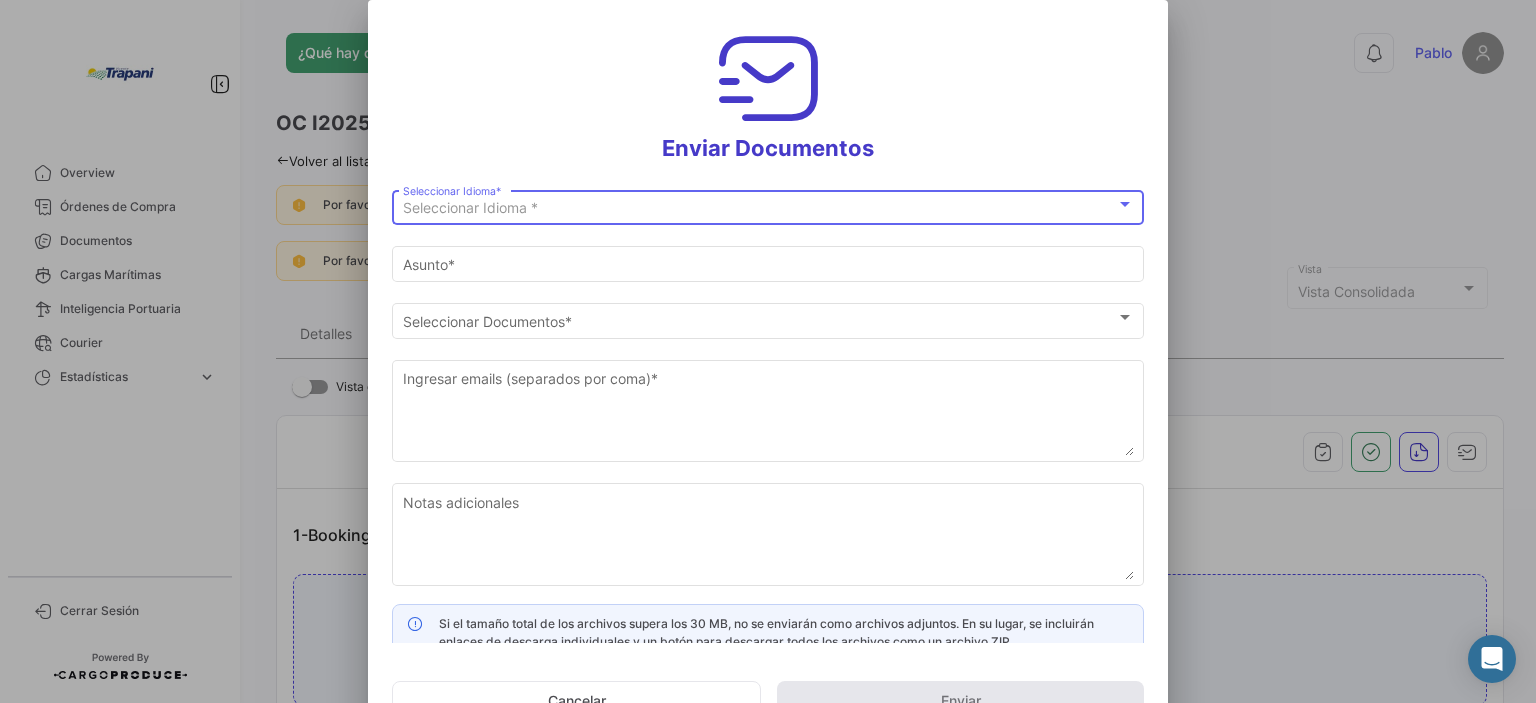 click on "Seleccionar Idioma *" at bounding box center [759, 208] 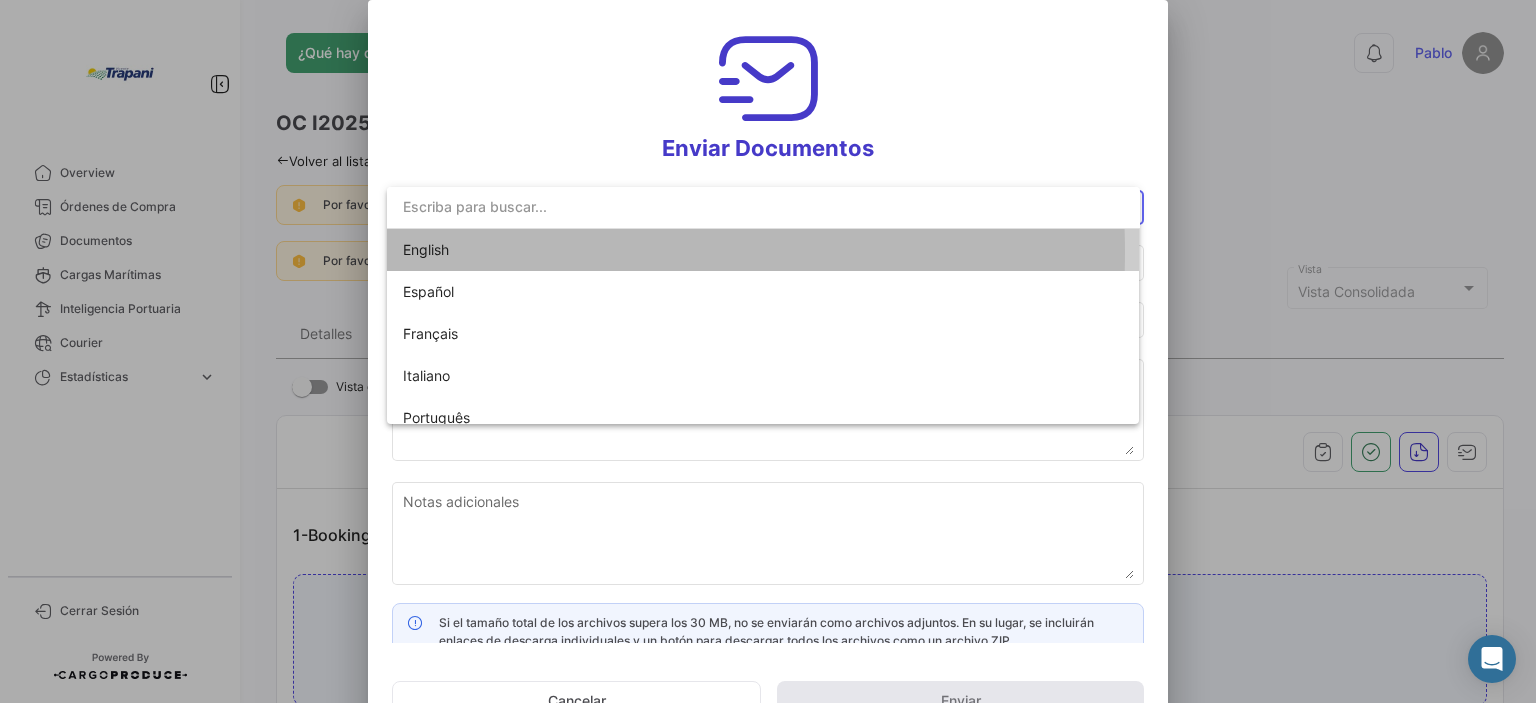 click on "English" at bounding box center [543, 250] 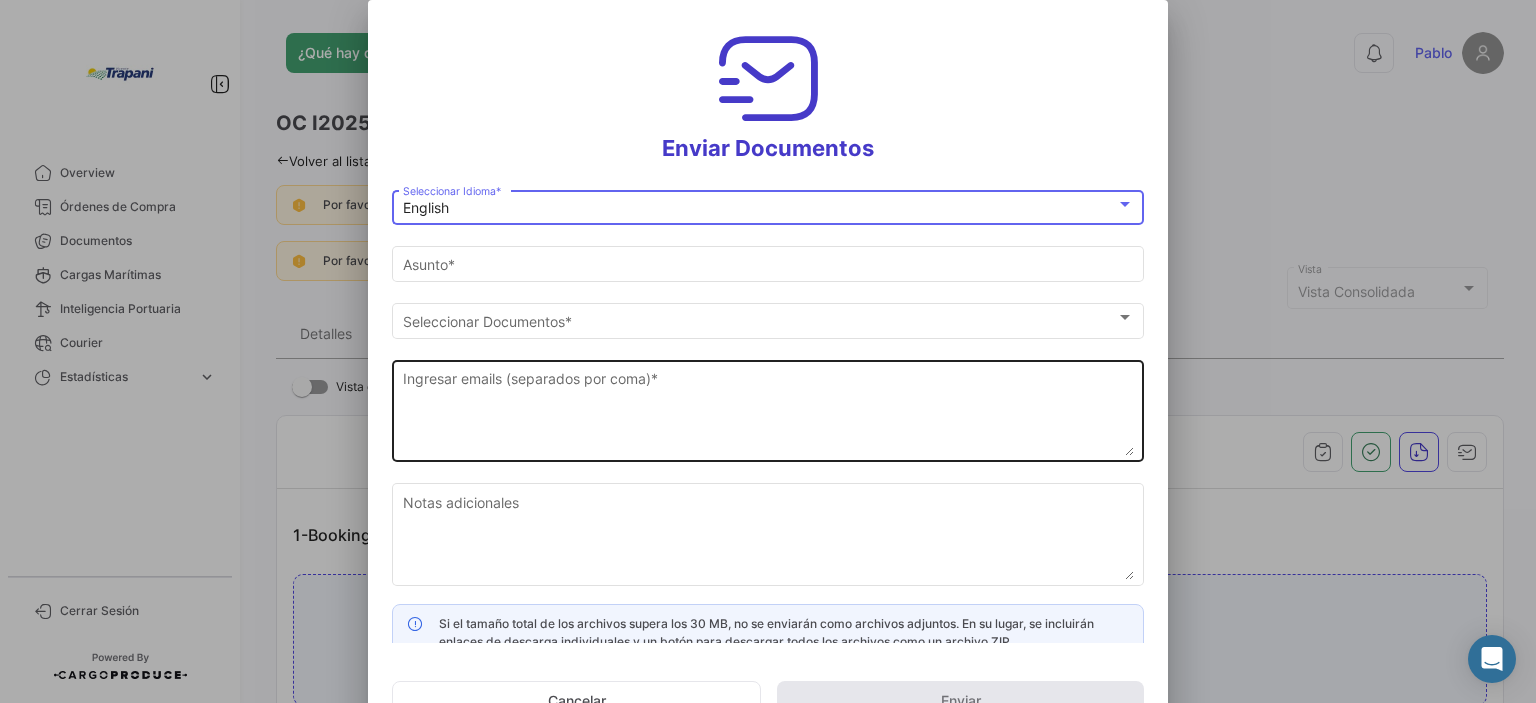 type on "[FIRST] has shared the documents of PO # I2025211 with you" 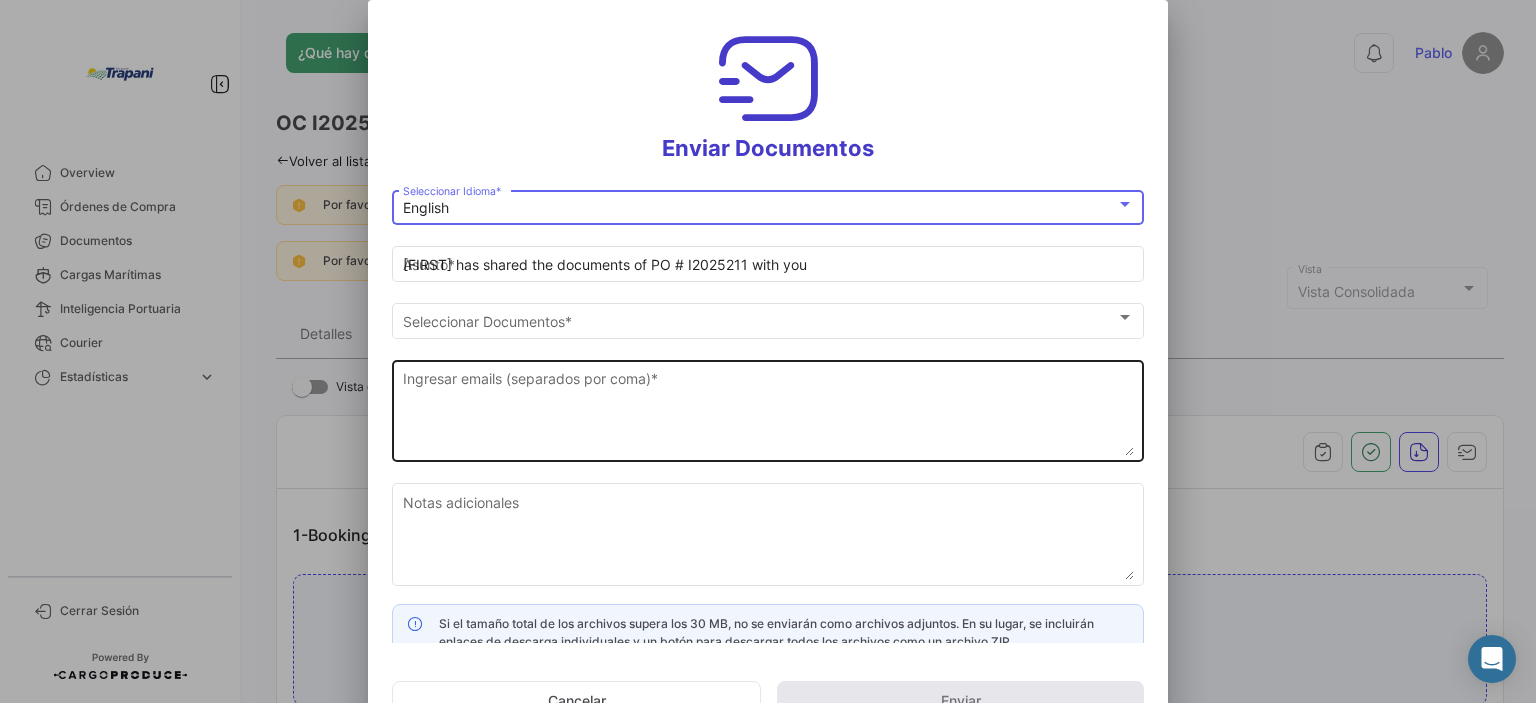 click on "Ingresar emails (separados por coma)  *" at bounding box center (768, 412) 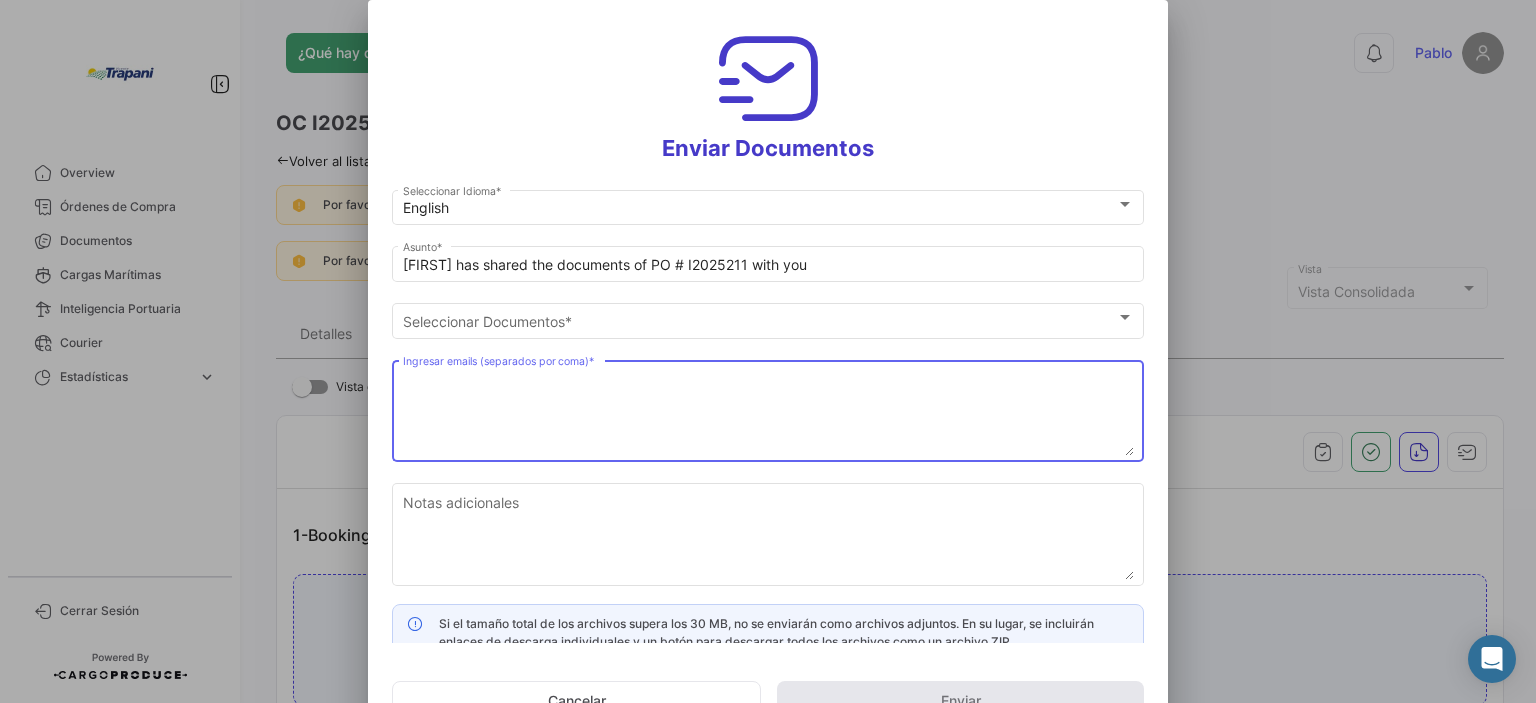 paste on "[EMAIL]; [EMAIL]; [EMAIL]; [EMAIL]" 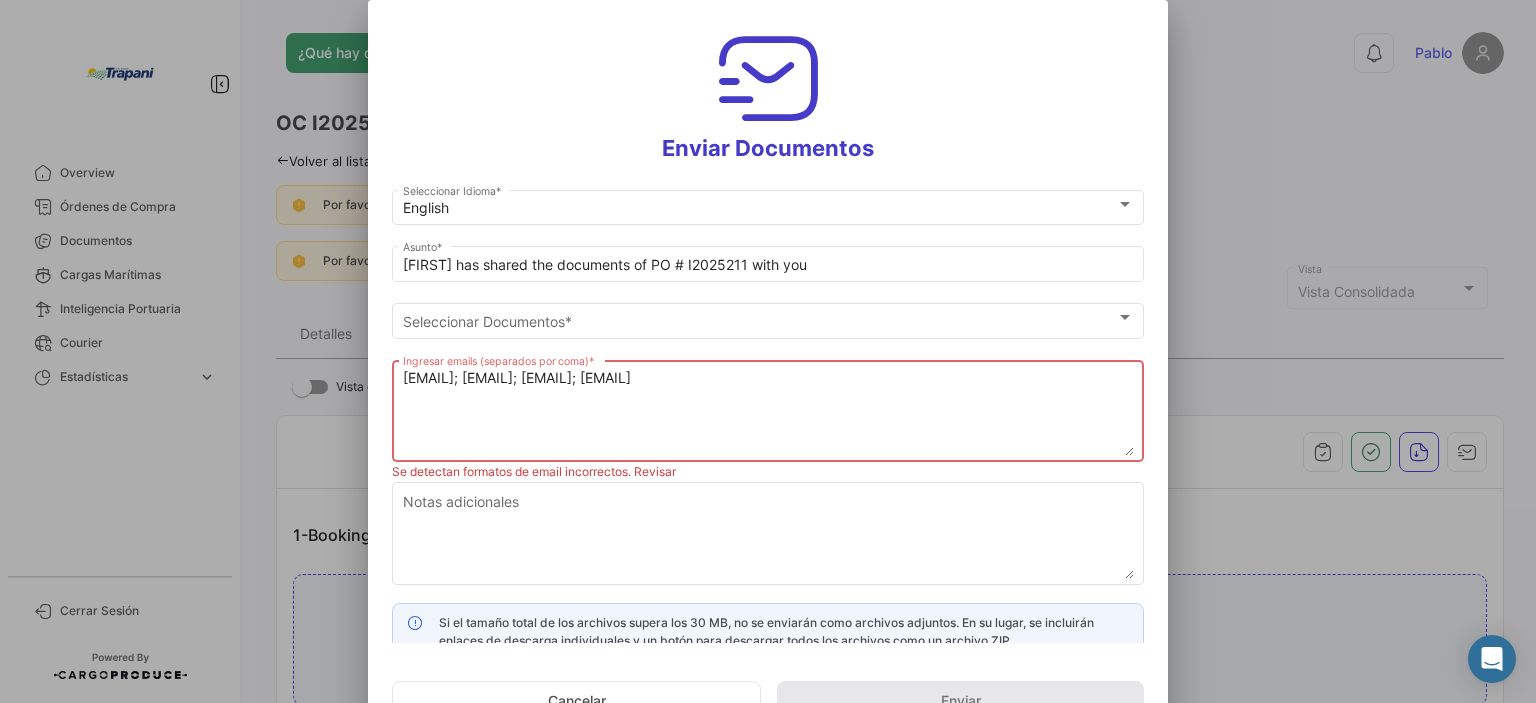 click on "[EMAIL]; [EMAIL]; [EMAIL]; [EMAIL]" at bounding box center [768, 412] 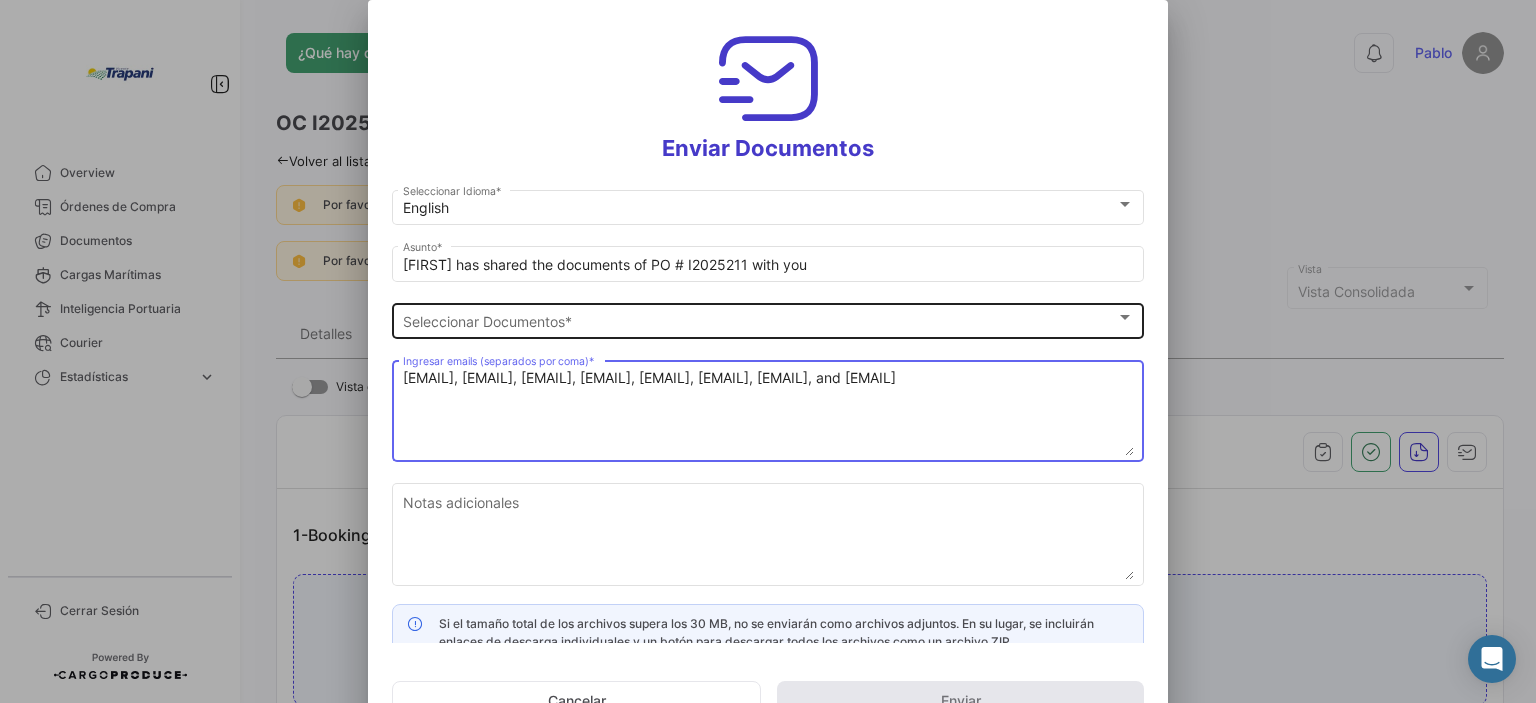 type on "[EMAIL], [EMAIL], [EMAIL], [EMAIL], [EMAIL], [EMAIL], [EMAIL], and [EMAIL]" 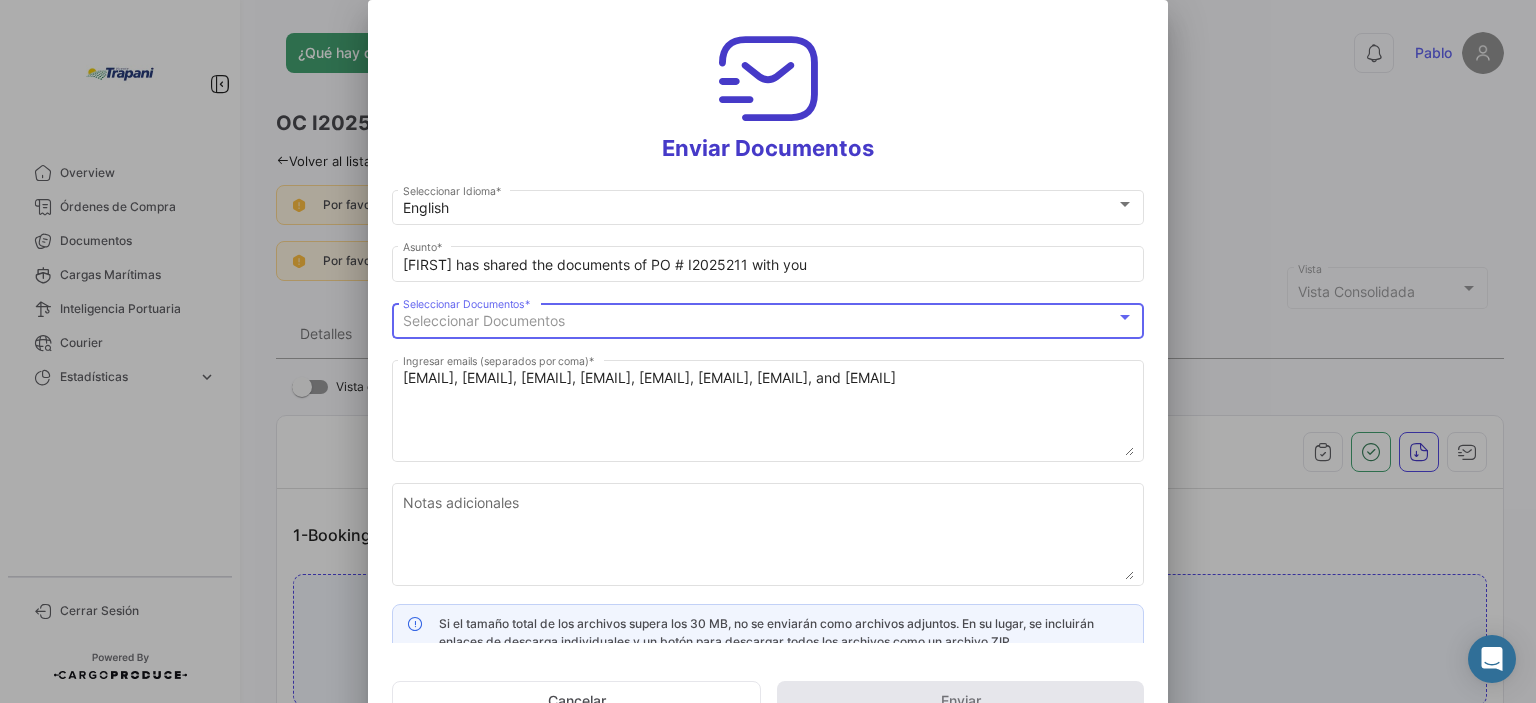click on "Seleccionar Documentos" at bounding box center (484, 320) 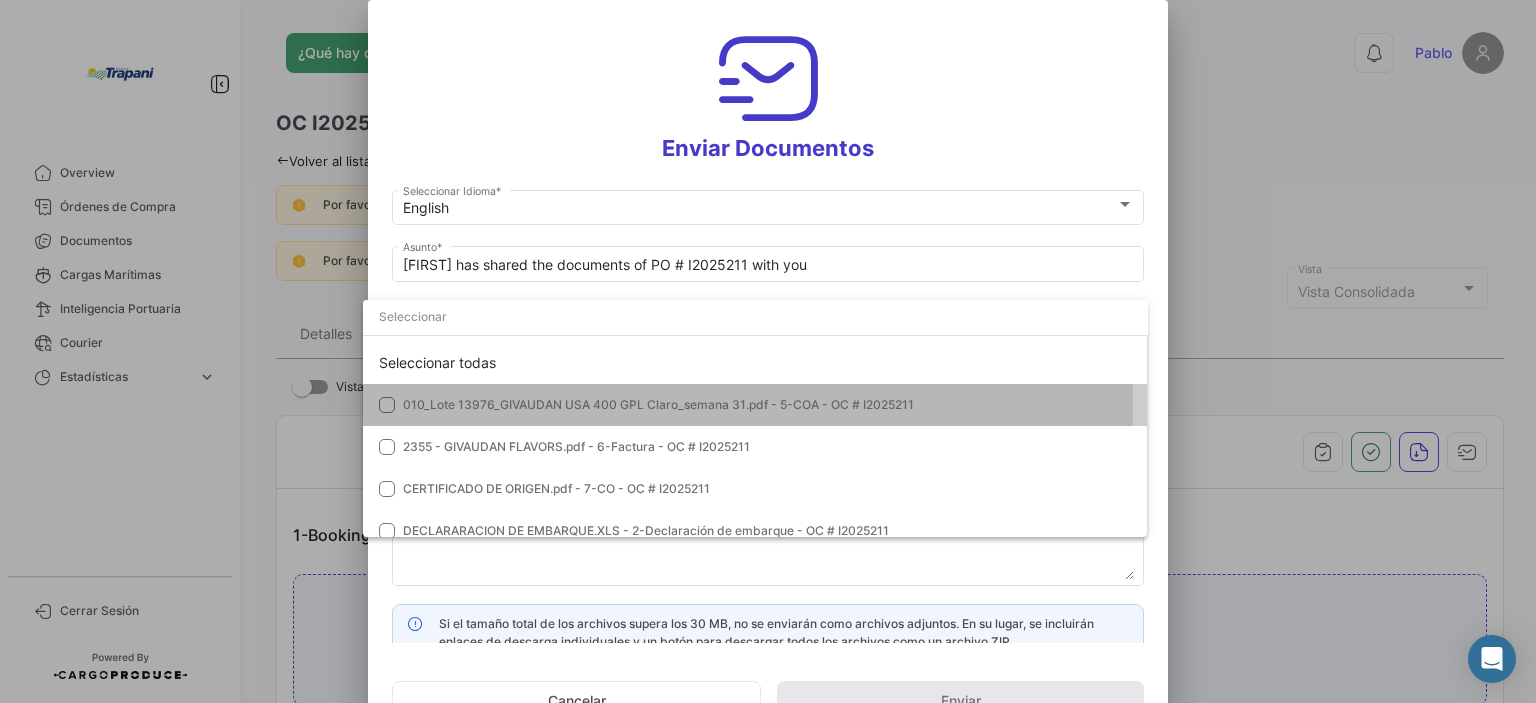 click at bounding box center (387, 405) 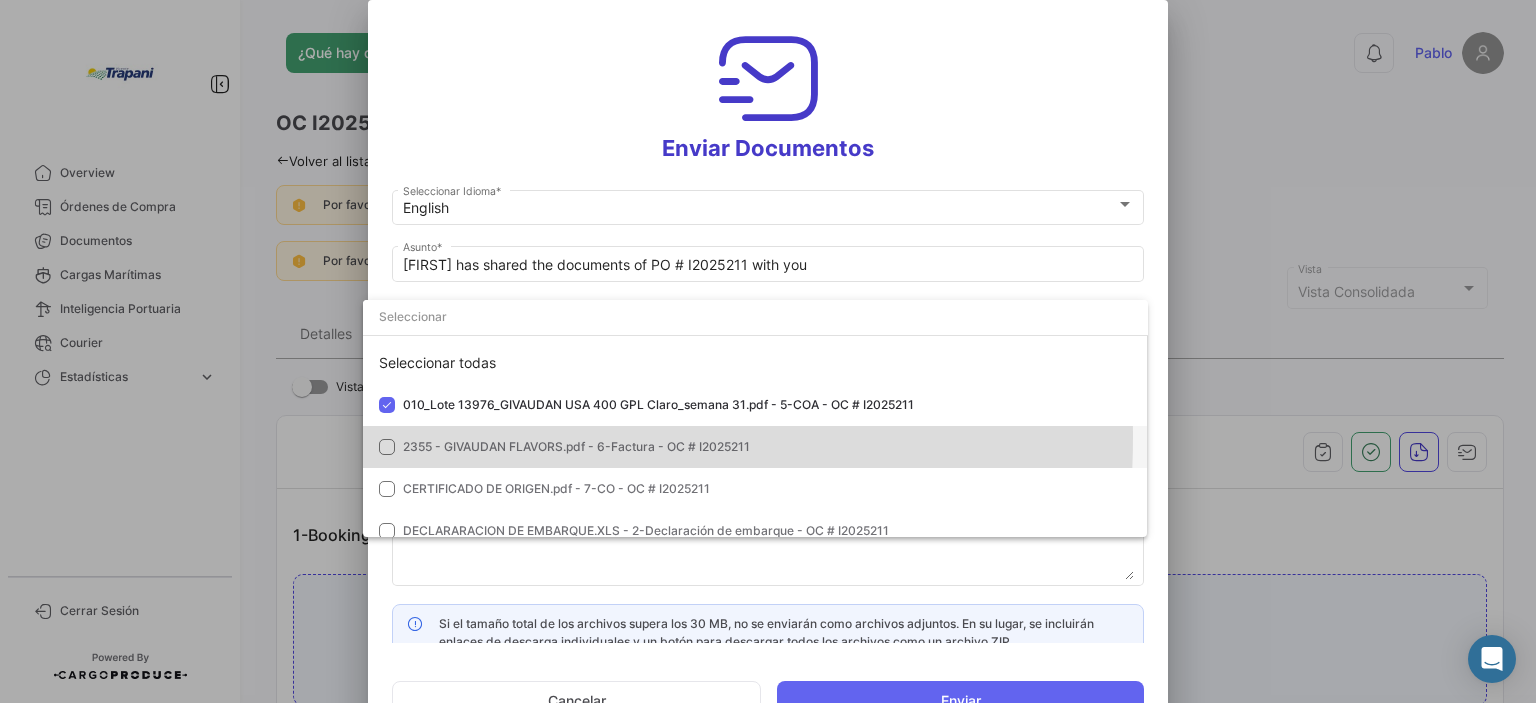 drag, startPoint x: 399, startPoint y: 437, endPoint x: 392, endPoint y: 457, distance: 21.189621 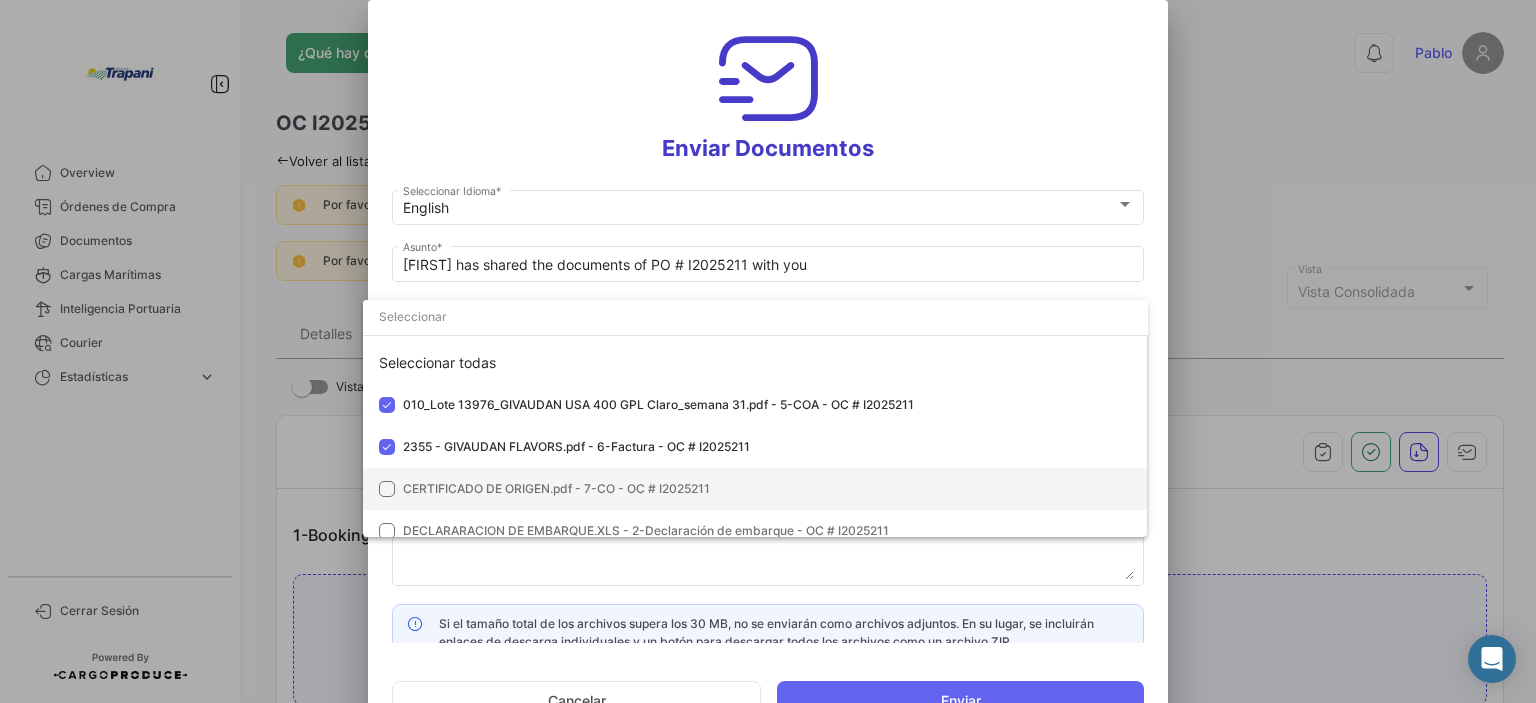 click at bounding box center (387, 489) 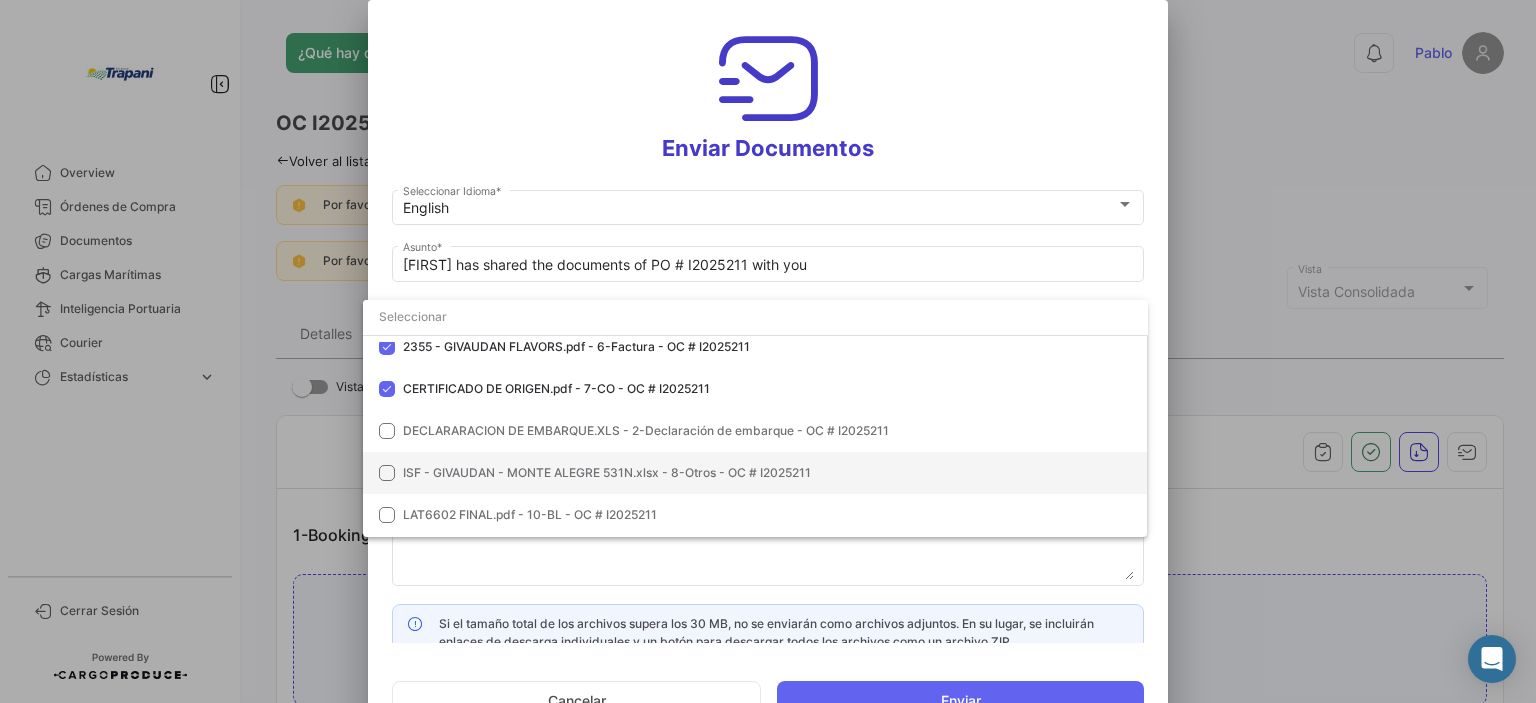 scroll, scrollTop: 140, scrollLeft: 0, axis: vertical 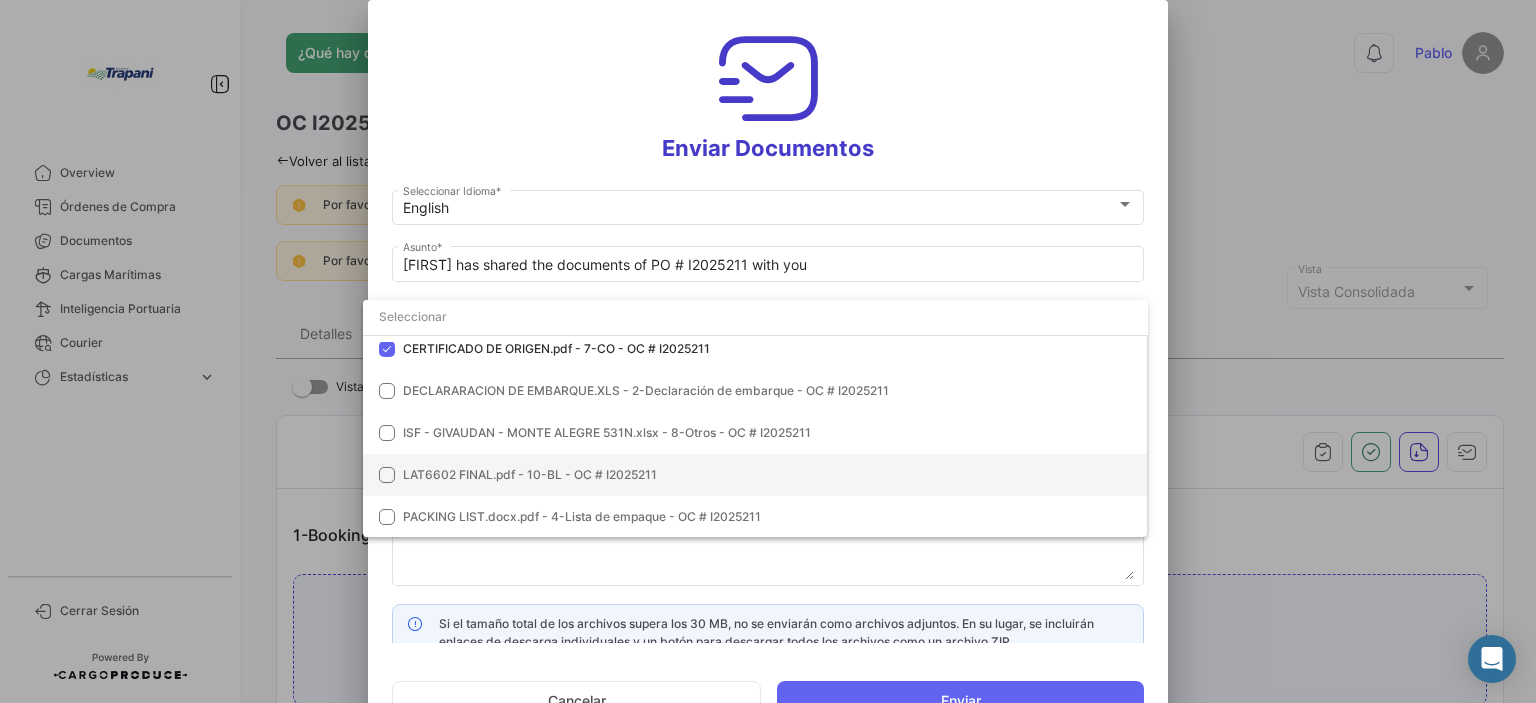 click on "LAT6602 FINAL.pdf - 10-BL - OC # I2025211" at bounding box center [755, 475] 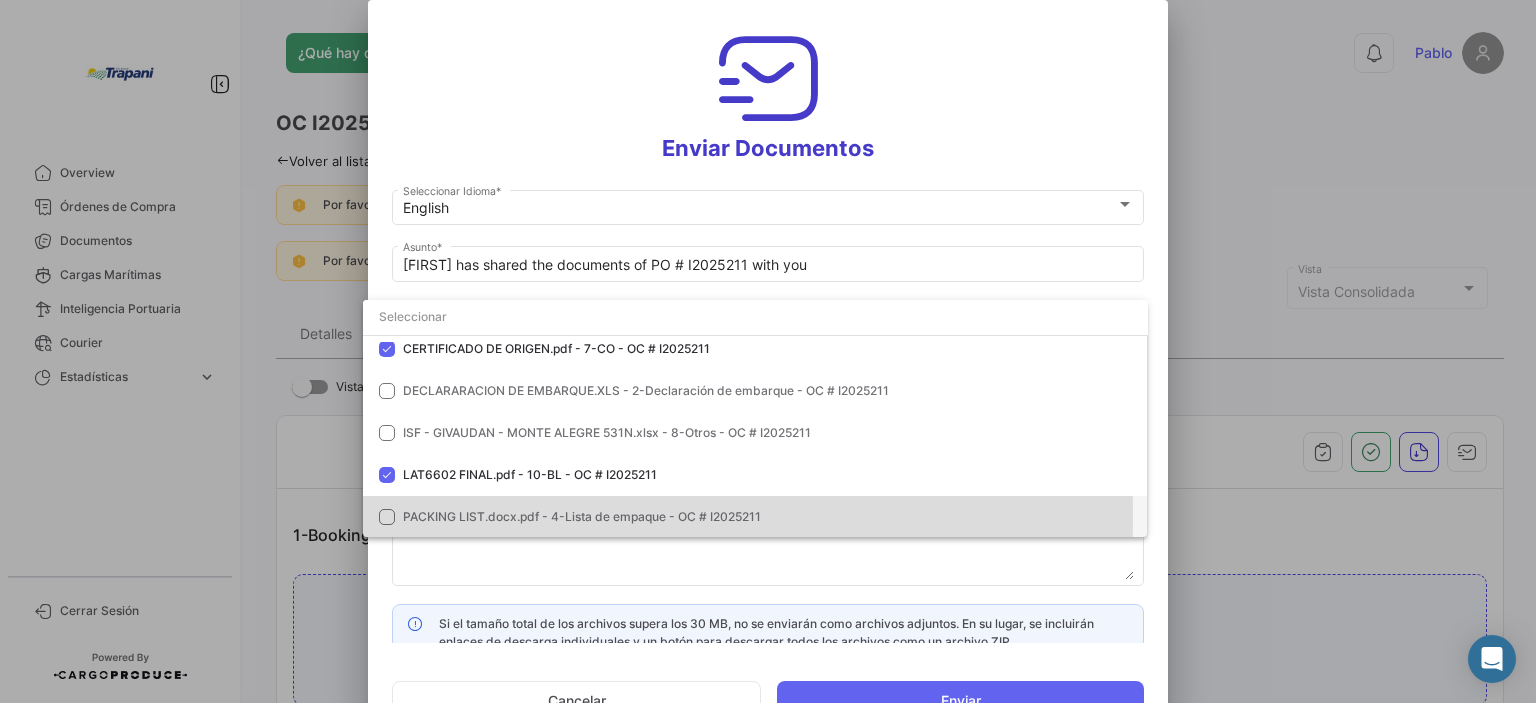 click on "PACKING LIST.docx.pdf - 4-Lista de empaque - OC # I2025211" at bounding box center (755, 517) 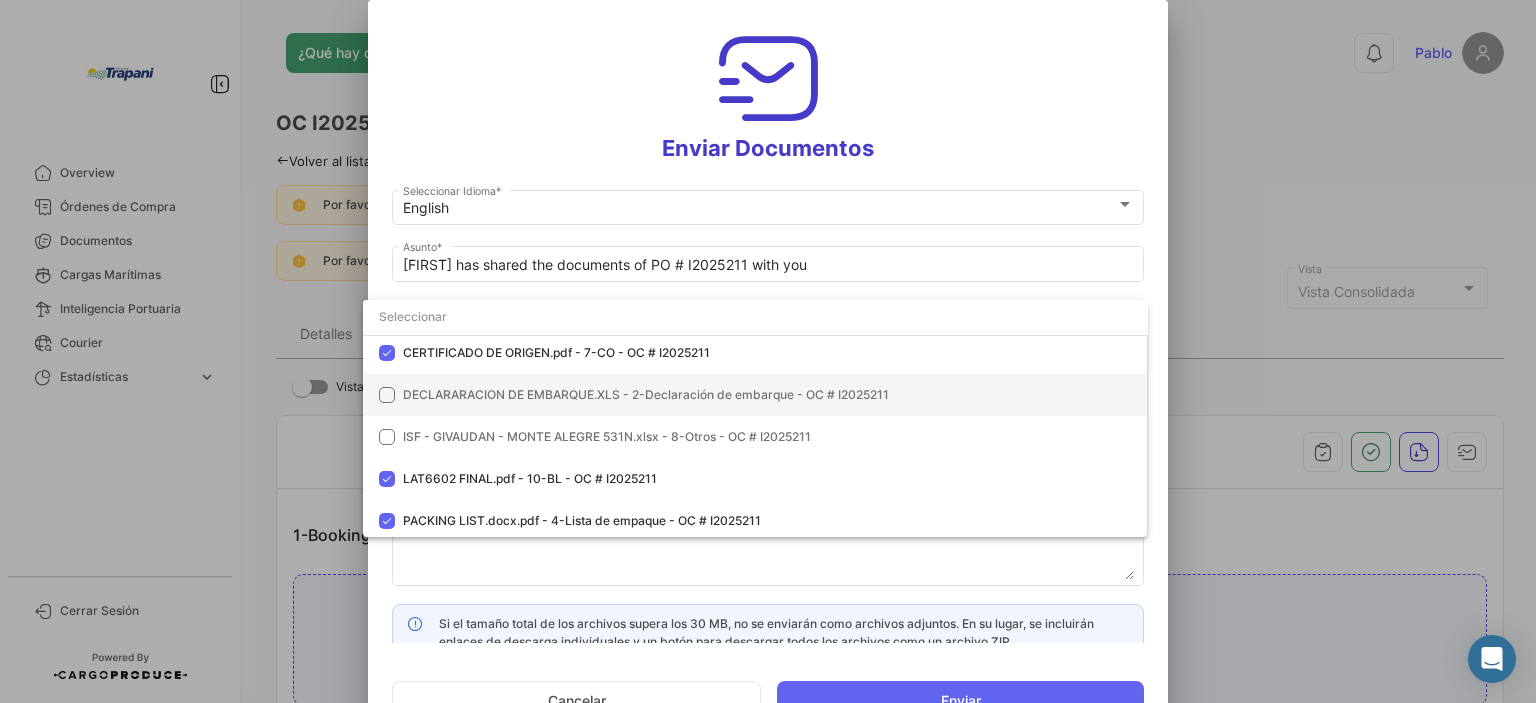 scroll, scrollTop: 140, scrollLeft: 0, axis: vertical 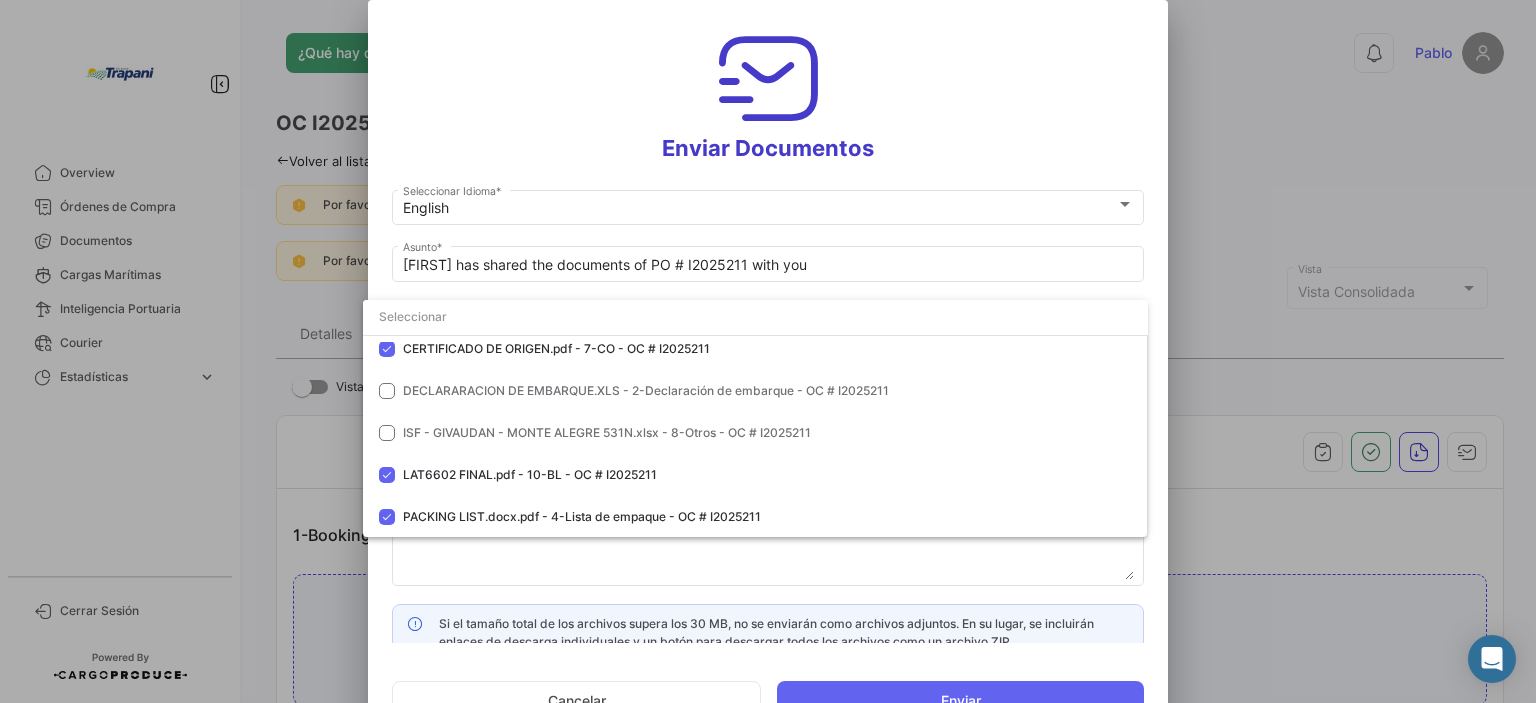 click at bounding box center (768, 351) 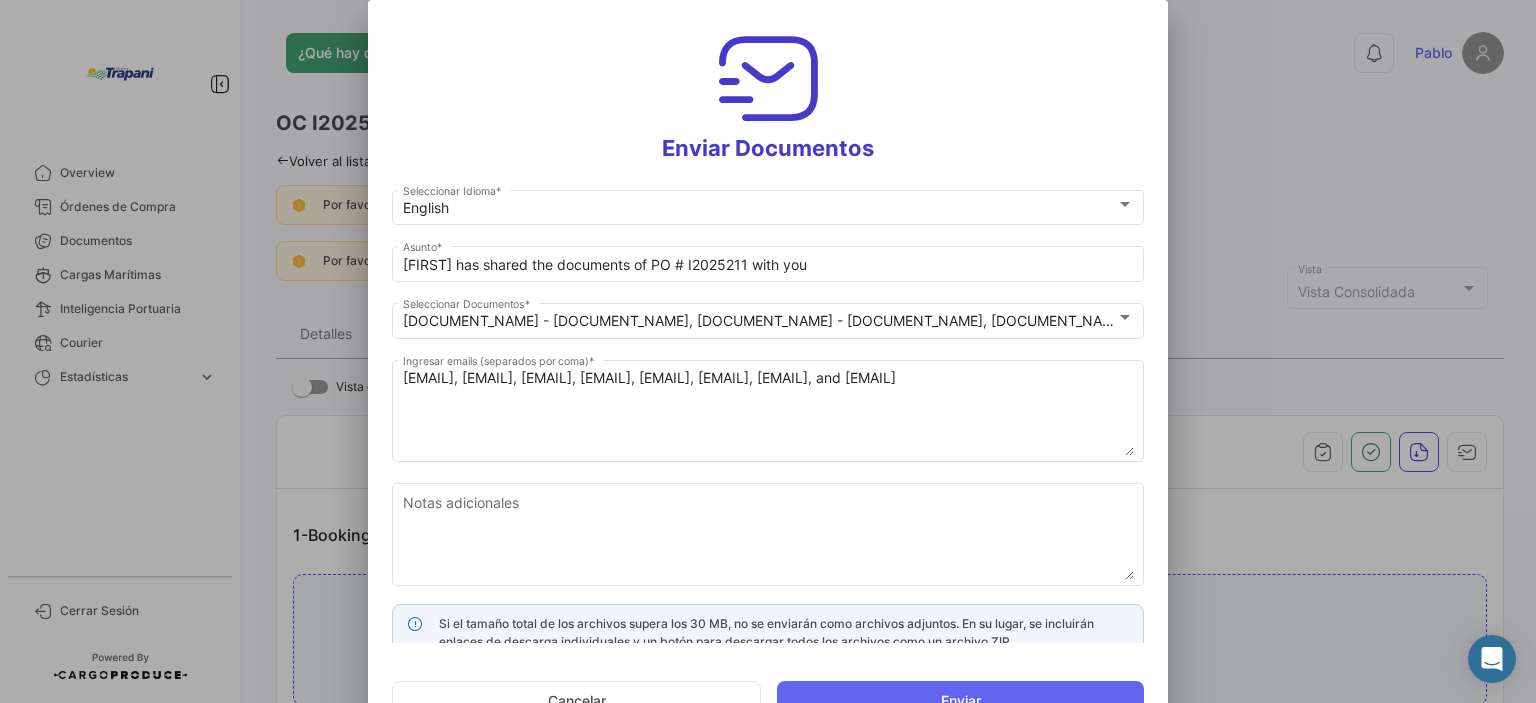 click on "English Seleccionar Idioma  *   [FIRST] has shared the documents of PO # I2025211 with you Asunto  *  [DOCUMENT_NAME] - [DOCUMENT_NAME], [DOCUMENT_NAME] - [DOCUMENT_NAME], [DOCUMENT_NAME] - [DOCUMENT_NAME], [DOCUMENT_NAME] - [DOCUMENT_NAME], [DOCUMENT_NAME]  Seleccionar Documentos  *   [EMAIL], [EMAIL], [EMAIL], [EMAIL], [EMAIL], [EMAIL], [EMAIL] Ingresar emails (separados por coma)  *   Notas adicionales Si el tamaño total de los archivos supera los 30 MB, no se enviarán como archivos adjuntos. En su lugar, se incluirán enlaces de descarga individuales y un botón para descargar todos los archivos como un archivo ZIP.  Cancelar   Enviar" at bounding box center (768, 460) 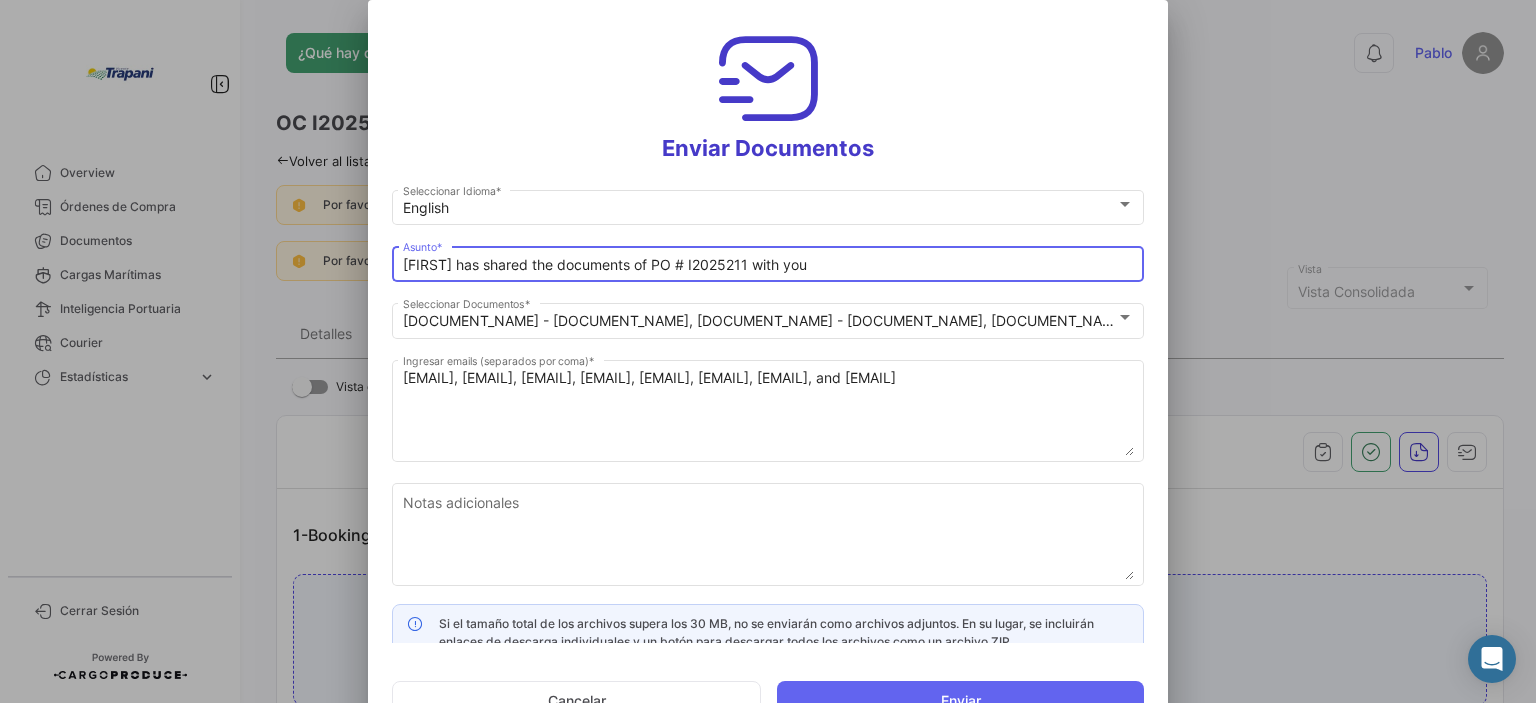 drag, startPoint x: 823, startPoint y: 264, endPoint x: 383, endPoint y: 257, distance: 440.05566 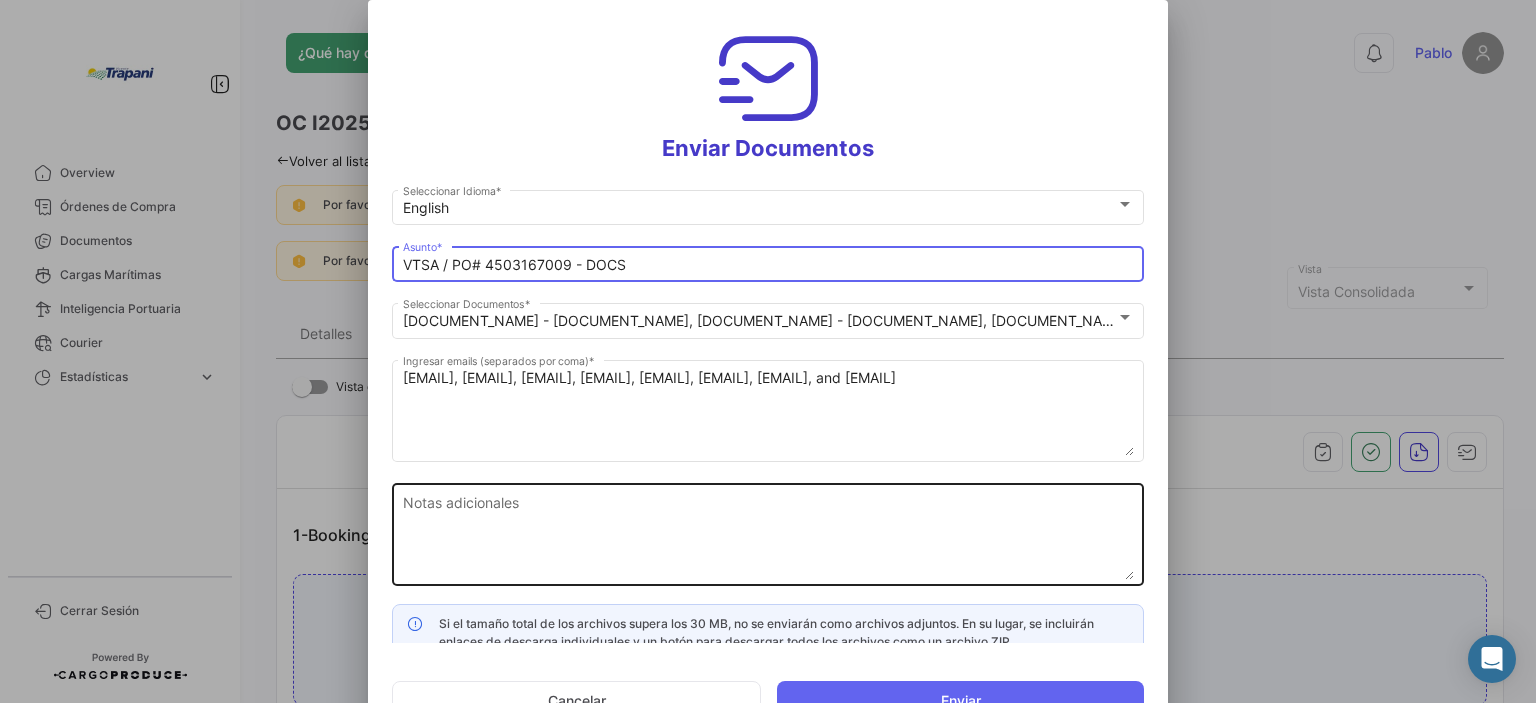 type on "VTSA / PO# 4503167009 - DOCS" 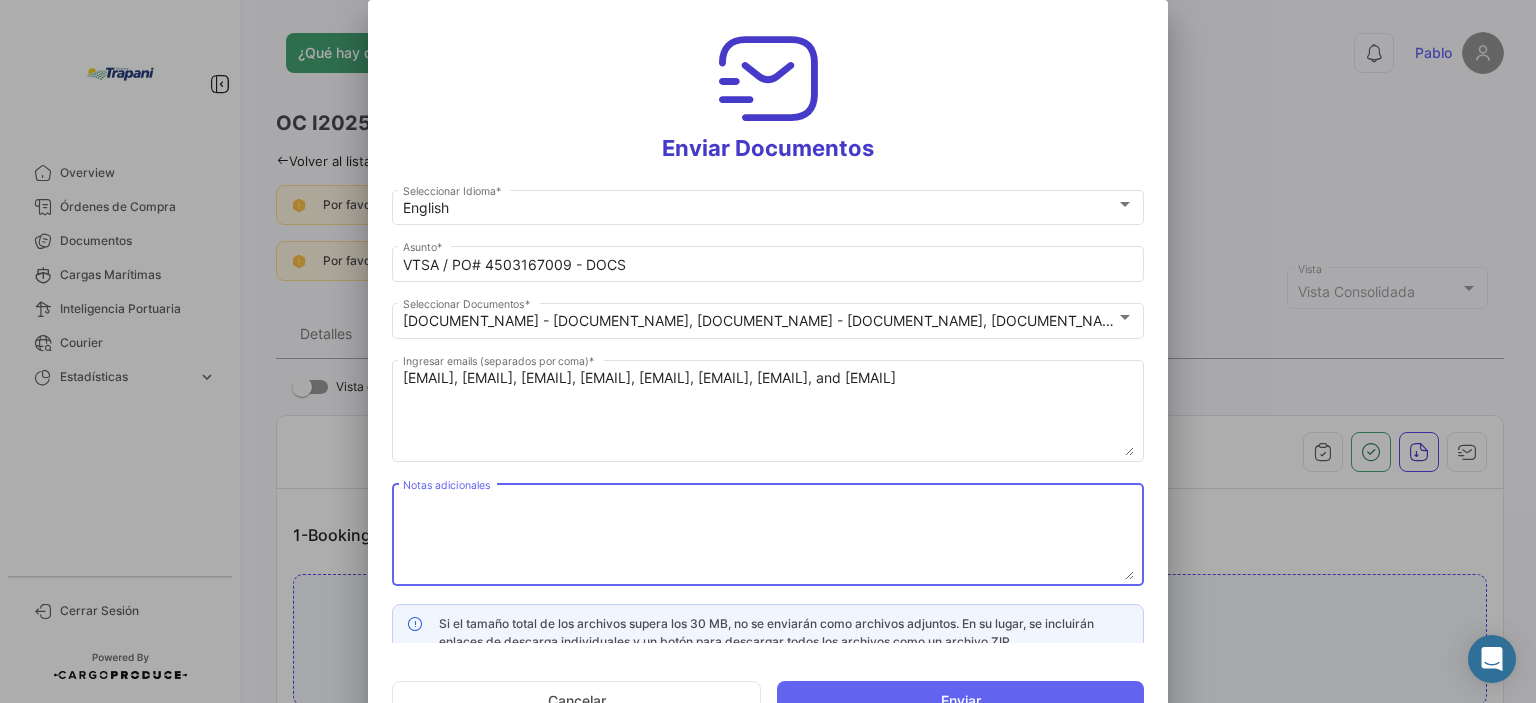 click on "Notas adicionales" at bounding box center (768, 536) 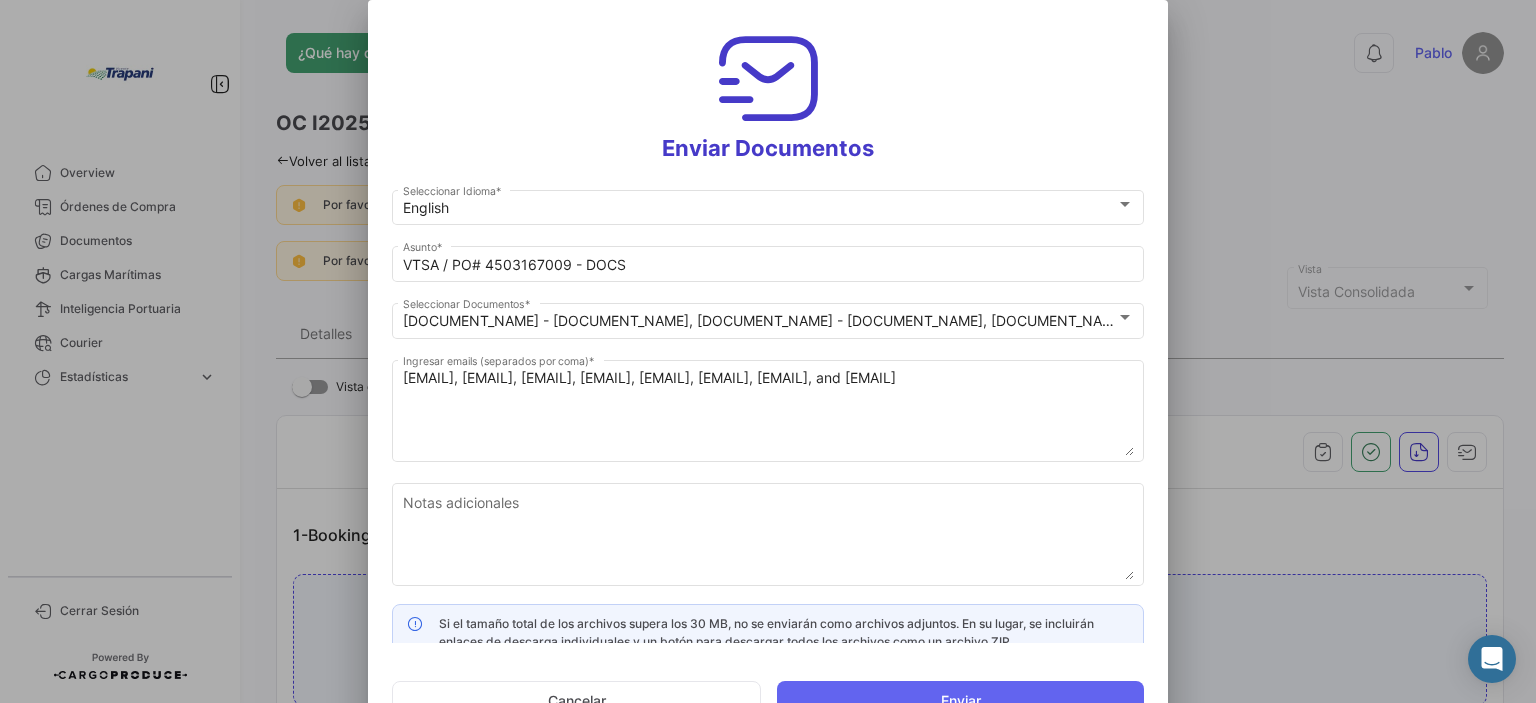 click on "English Seleccionar Idioma  *   VTSA / PO# 4503167009 - DOCS Asunto  *  010_Lote 13976_GIVAUDAN USA 400 GPL Claro_semana 31.pdf - 5-COA - OC # I2025211, 2355 - GIVAUDAN  FLAVORS.pdf - 6-Factura - OC # I2025211, CERTIFICADO DE ORIGEN.pdf - 7-CO - OC # I2025211, LAT6602 FINAL.pdf - 10-BL - OC # I2025211, PACKING LIST.docx.pdf - 4-Lista de empaque - OC # I2025211  Seleccionar Documentos  *   [EMAIL], [EMAIL], [EMAIL], [EMAIL], [EMAIL], [EMAIL], [EMAIL] Ingresar emails (separados por coma)  *   Notas adicionales Si el tamaño total de los archivos supera los 30 MB, no se enviarán como archivos adjuntos. En su lugar, se incluirán enlaces de descarga individuales y un botón para descargar todos los archivos como un archivo ZIP.  Cancelar   Enviar" at bounding box center [768, 460] 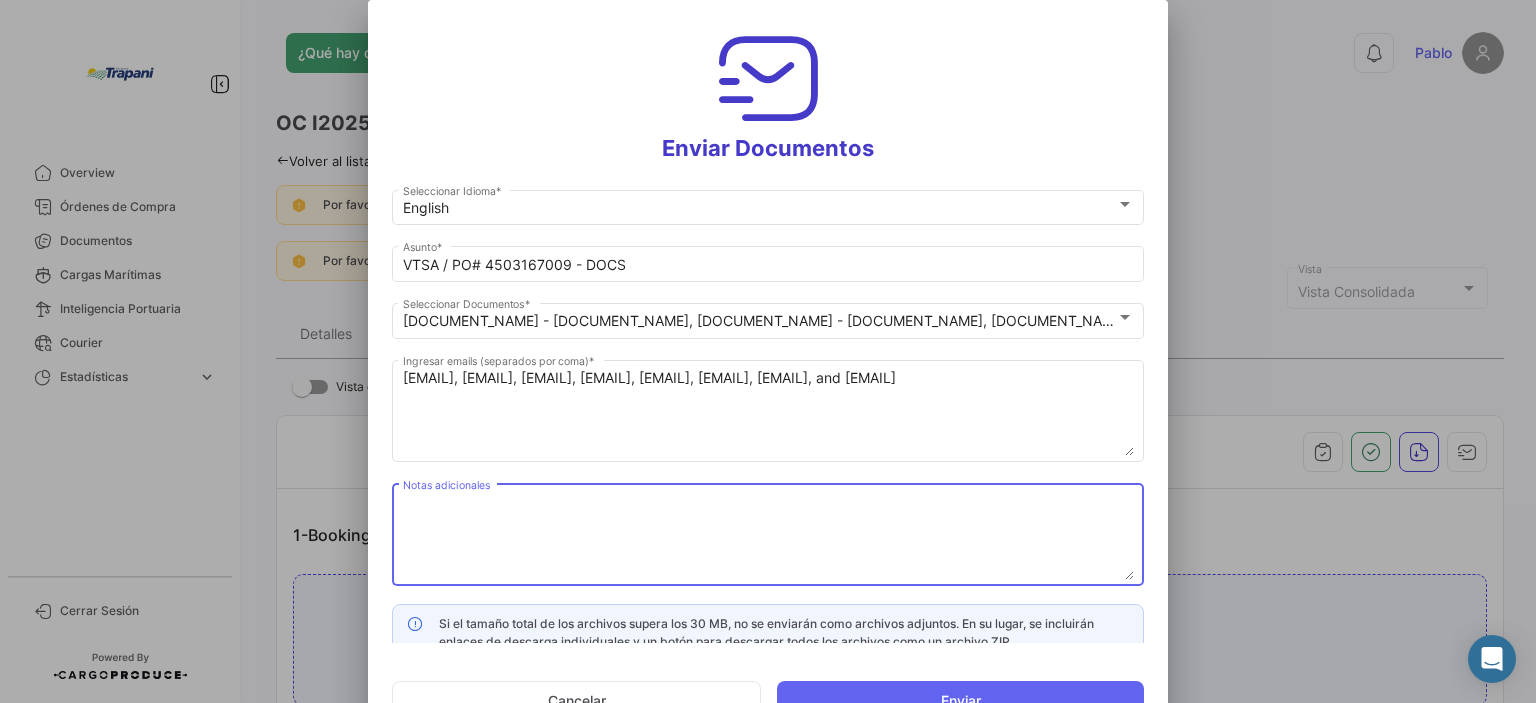 click on "Notas adicionales" at bounding box center [768, 536] 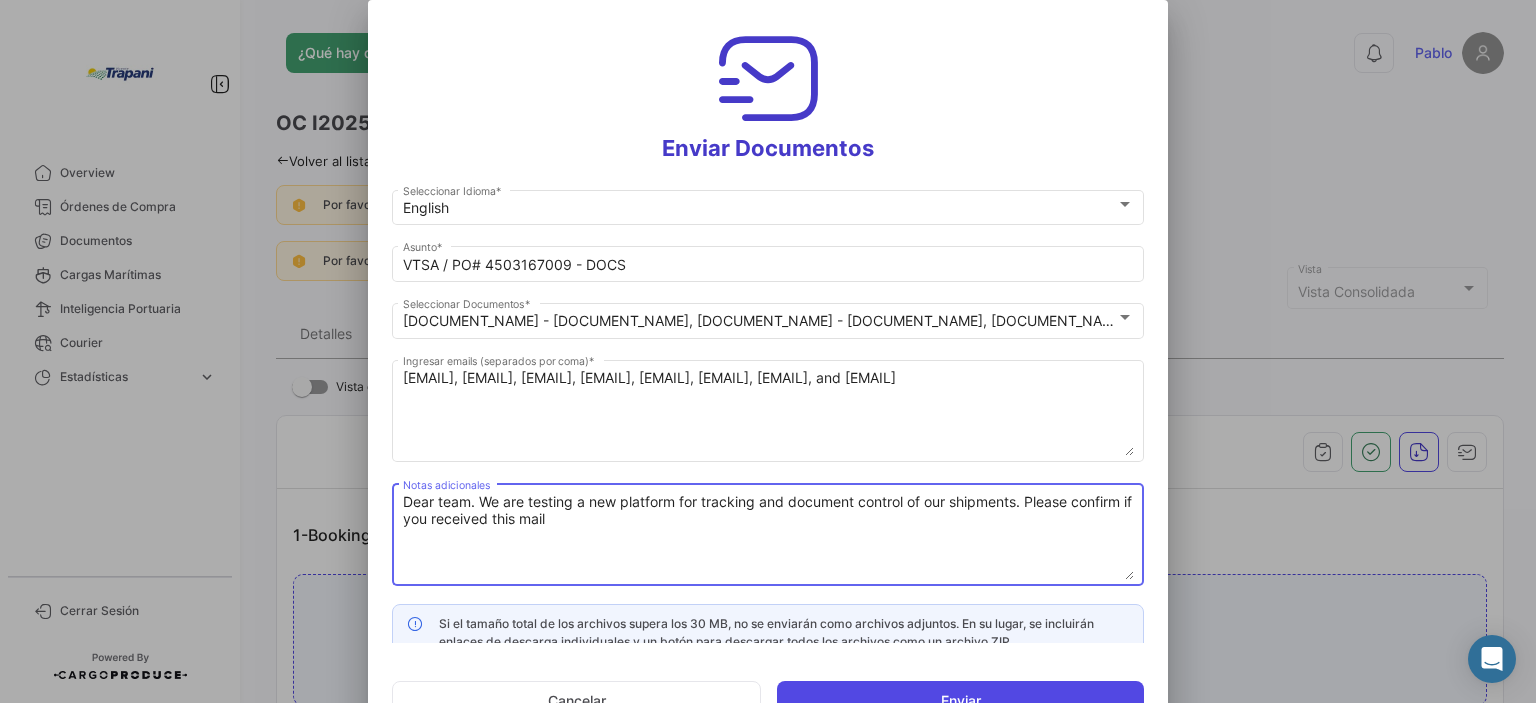 type on "Dear team. We are testing a new platform for tracking and document control of our shipments. Please confirm if you received this mail" 